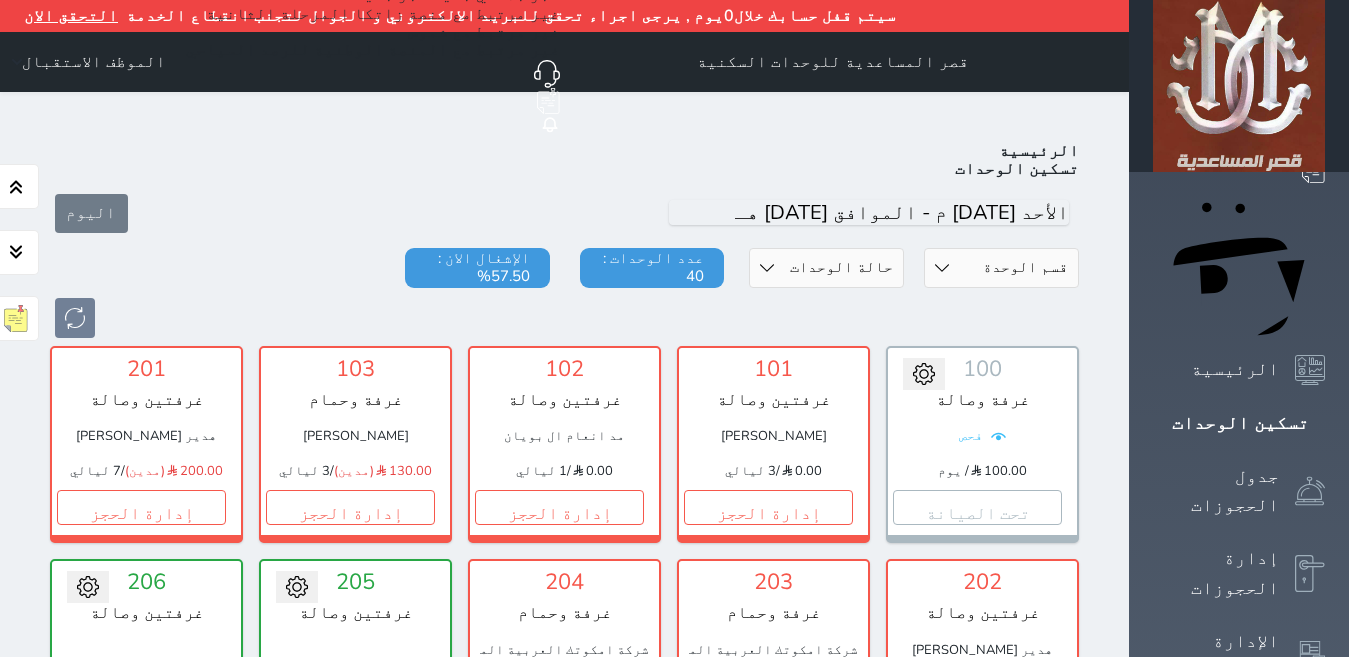 click on "إدارة الحجز" at bounding box center (768, 1361) 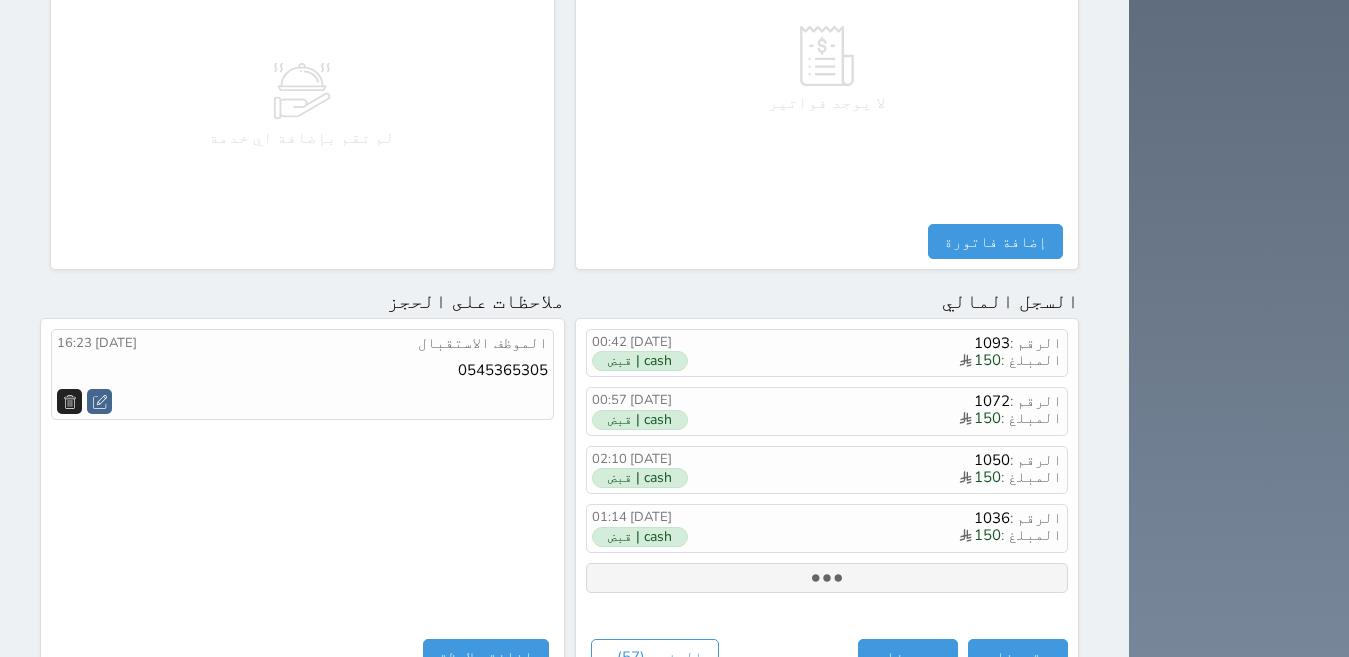 scroll, scrollTop: 1100, scrollLeft: 0, axis: vertical 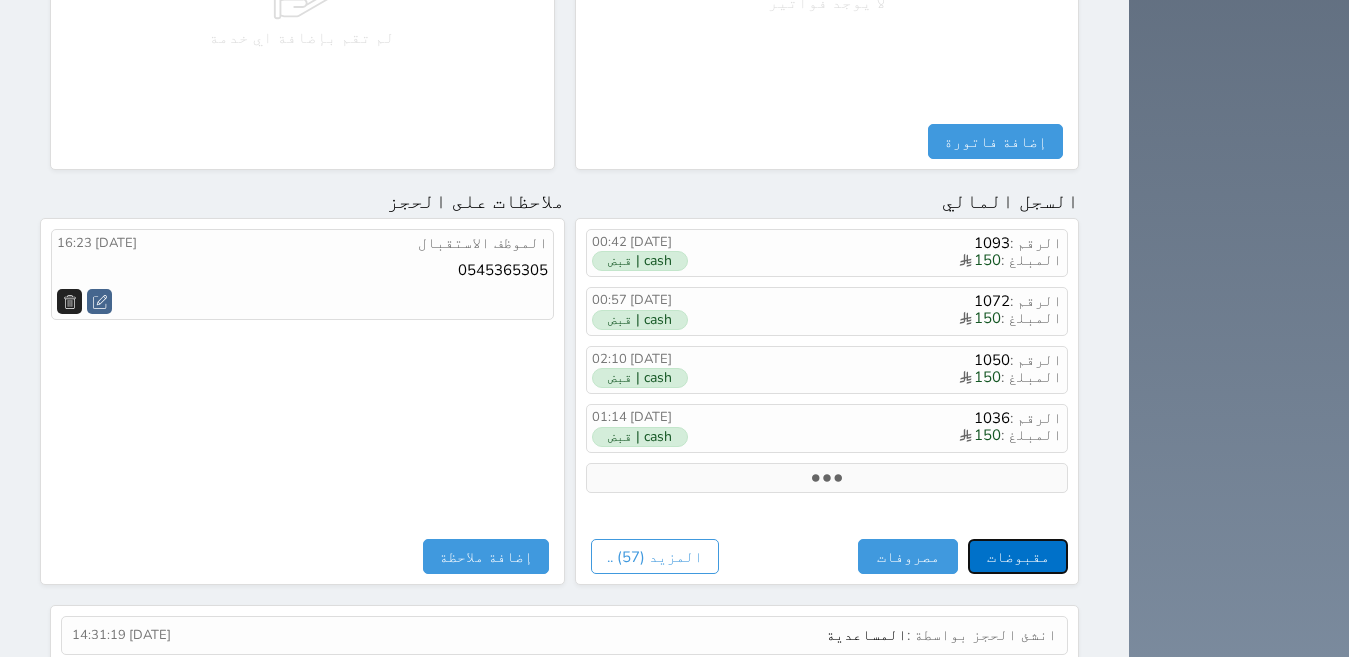 click on "مقبوضات" at bounding box center [1018, 556] 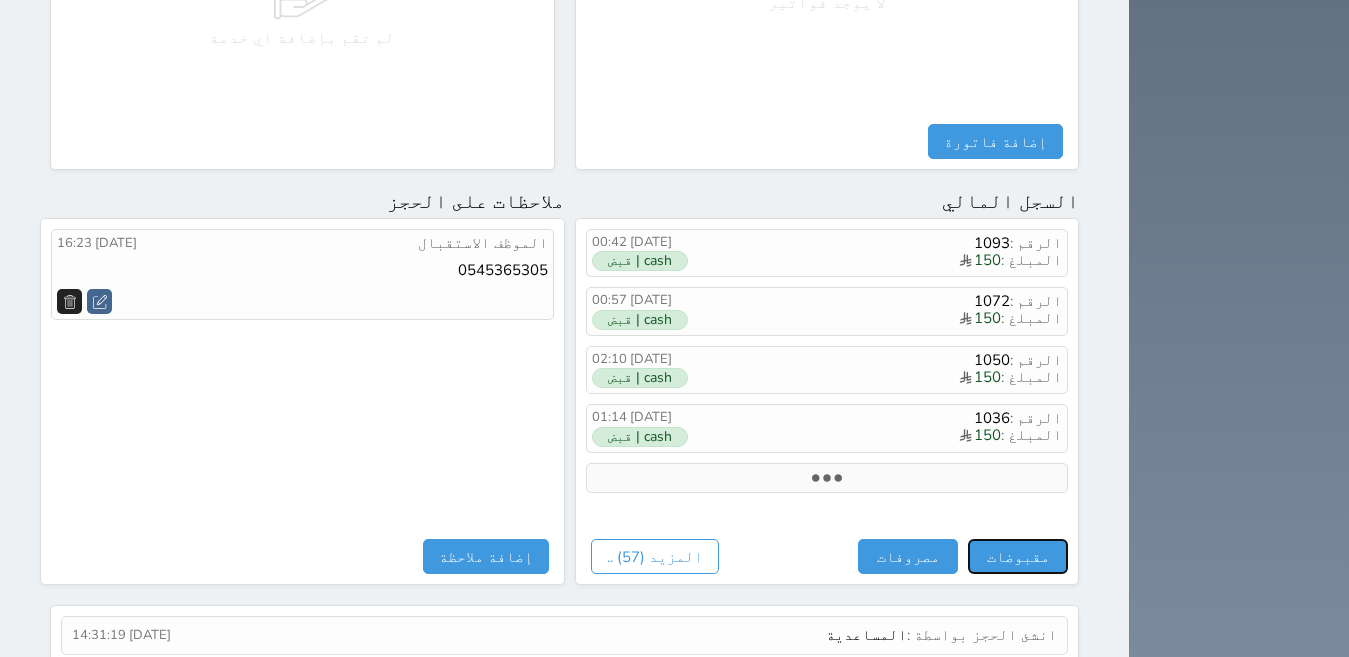 select 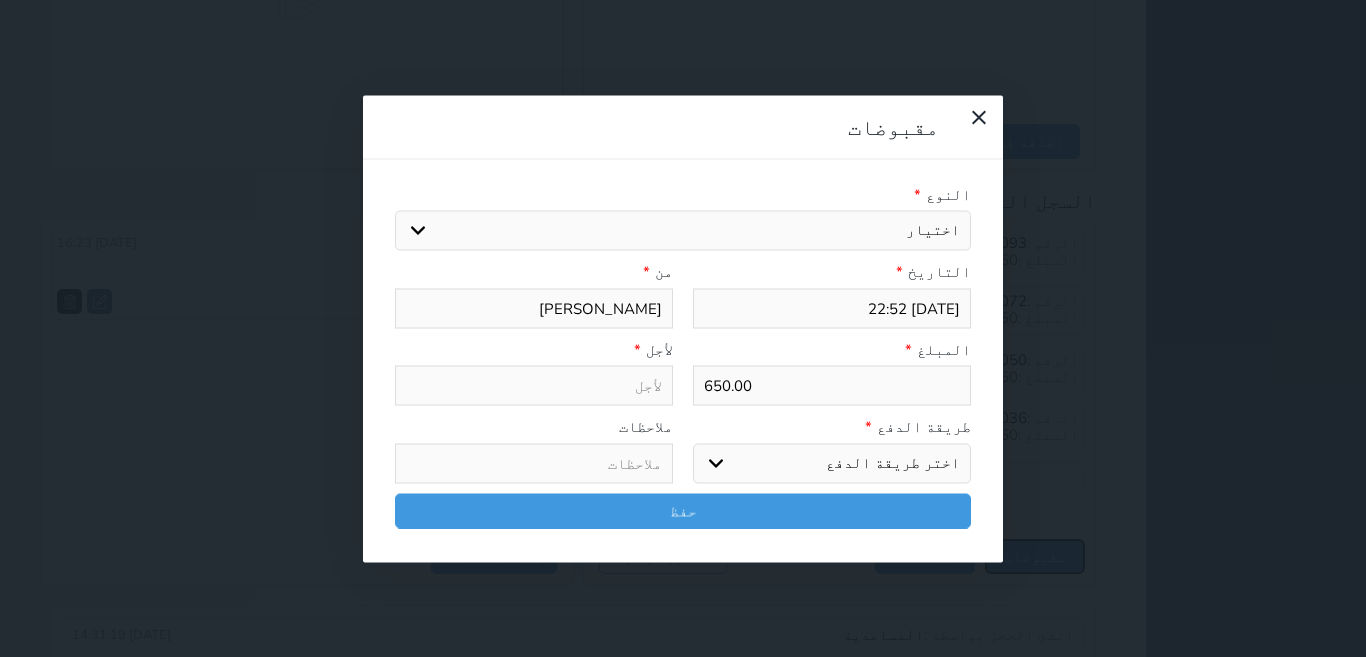 select 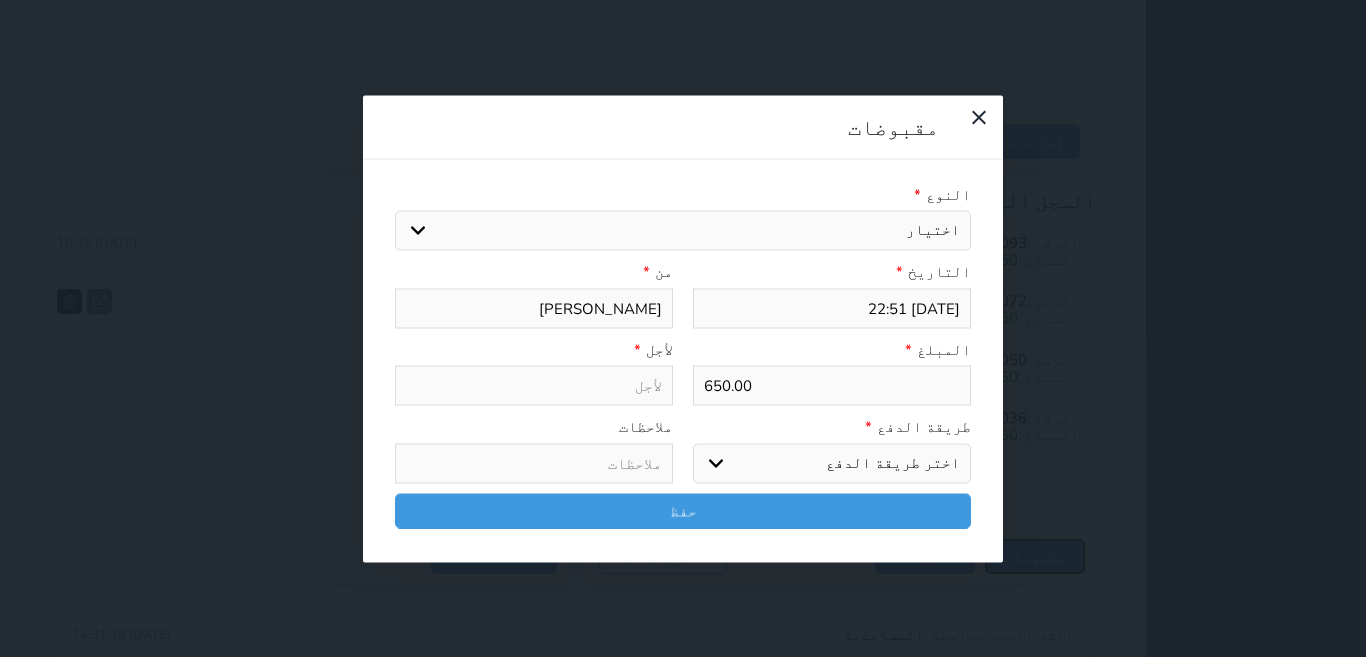 select 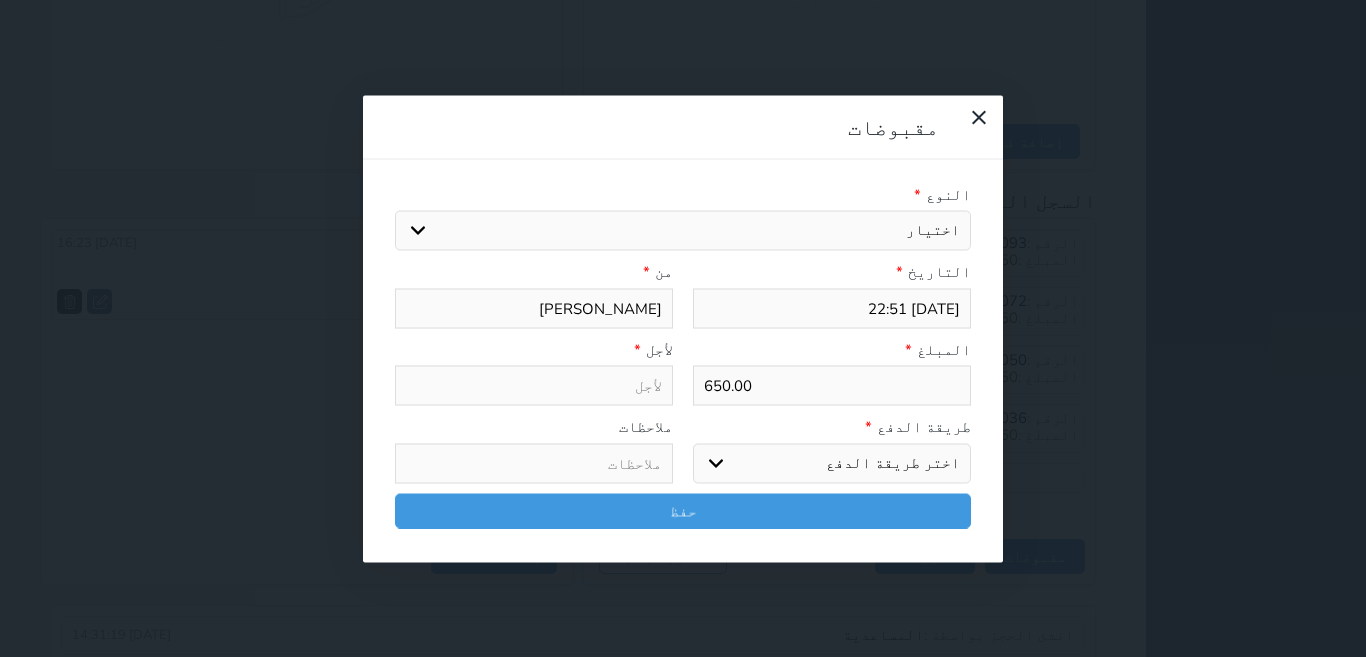 click on "650.00" at bounding box center [832, 386] 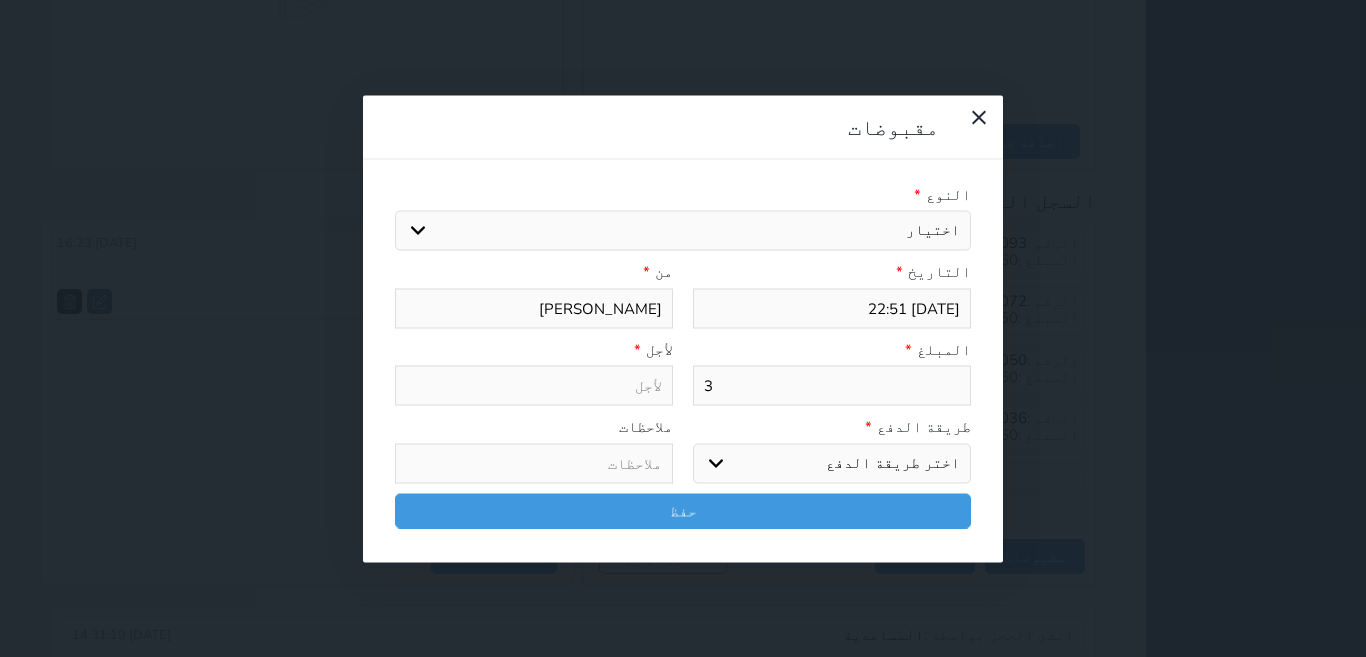 select 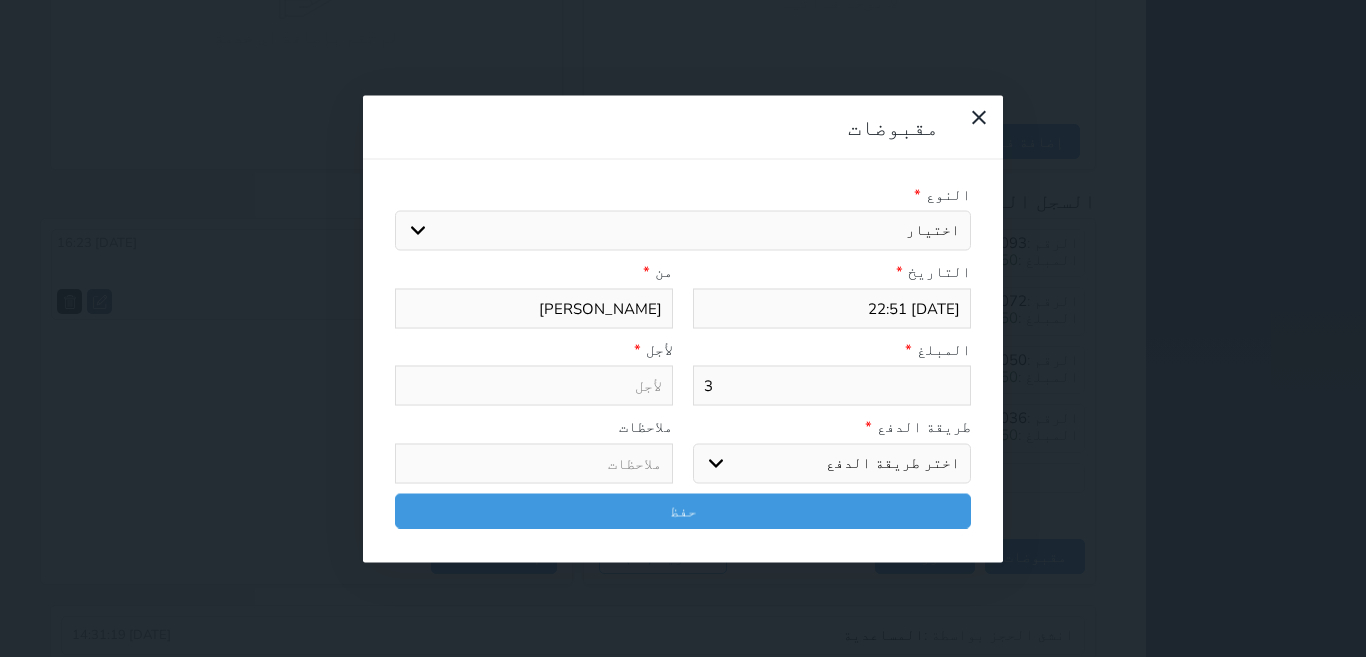 type on "30" 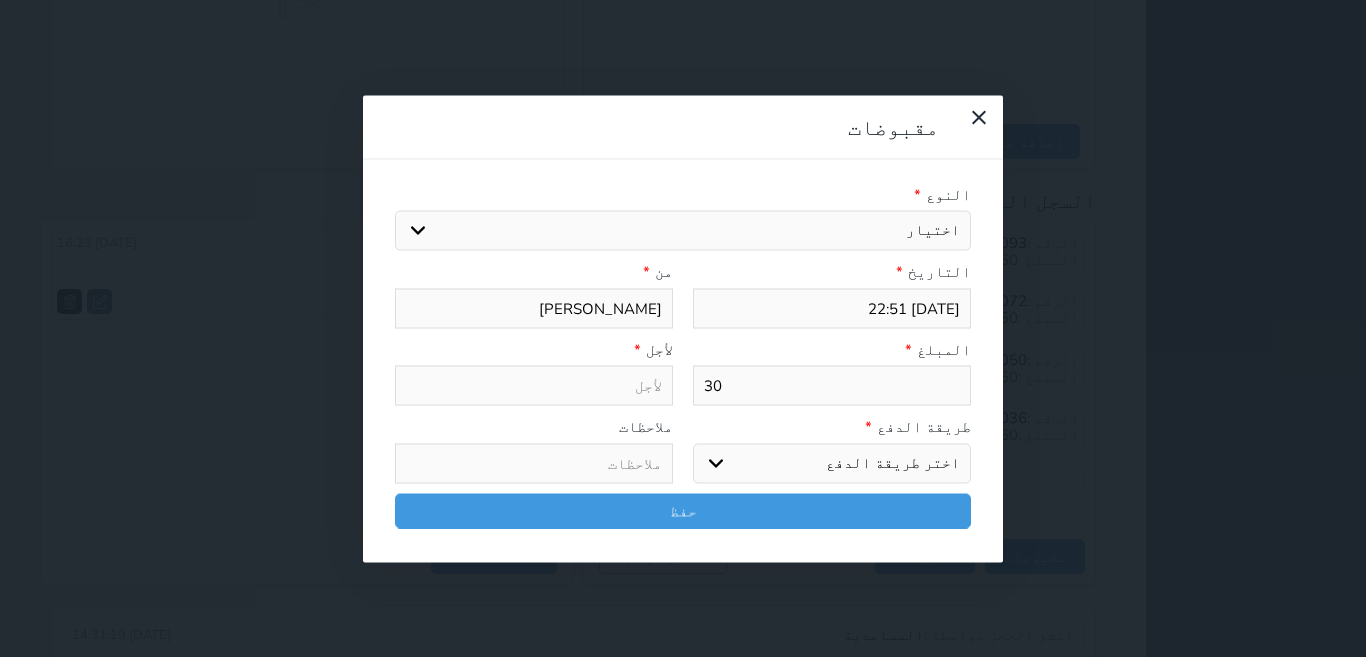 select 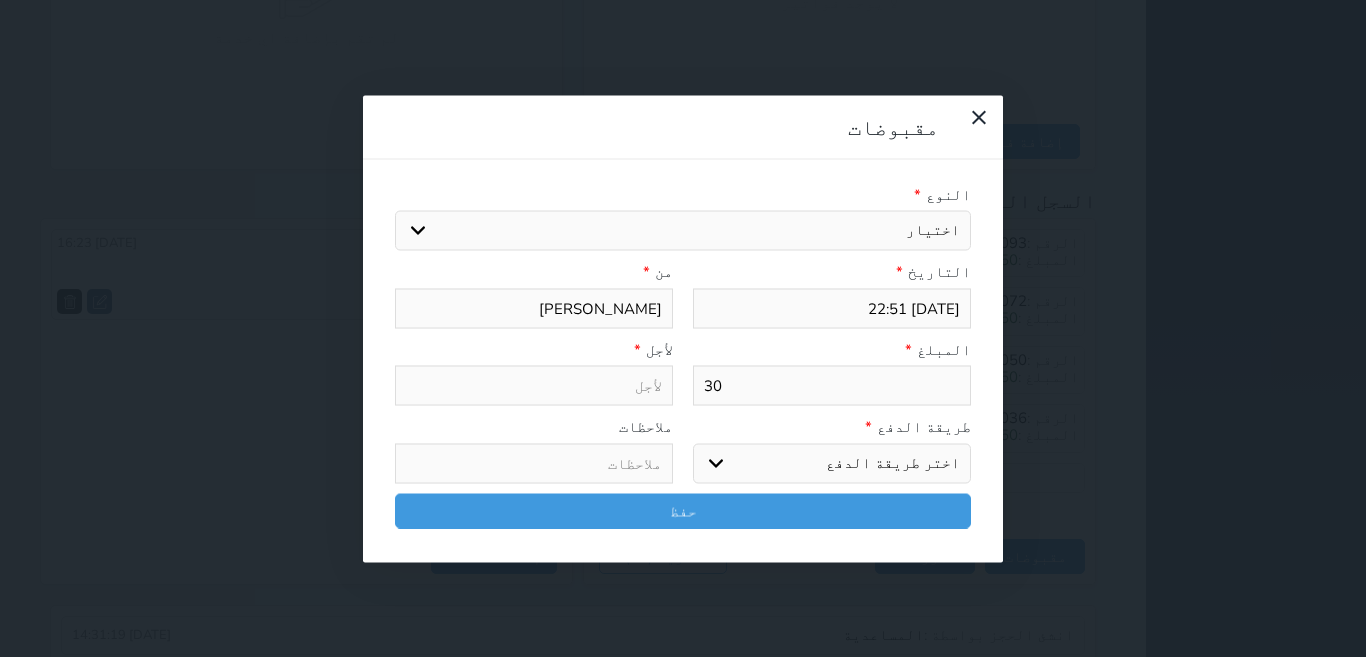 type on "300" 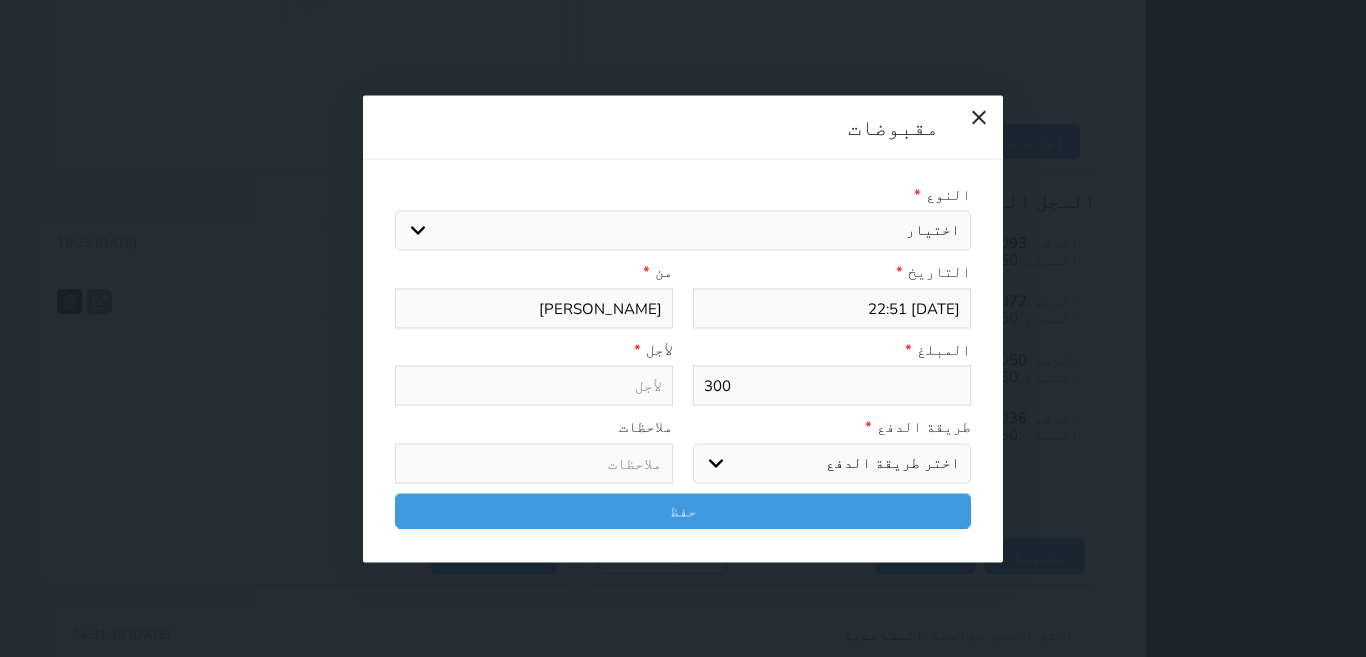 type on "300" 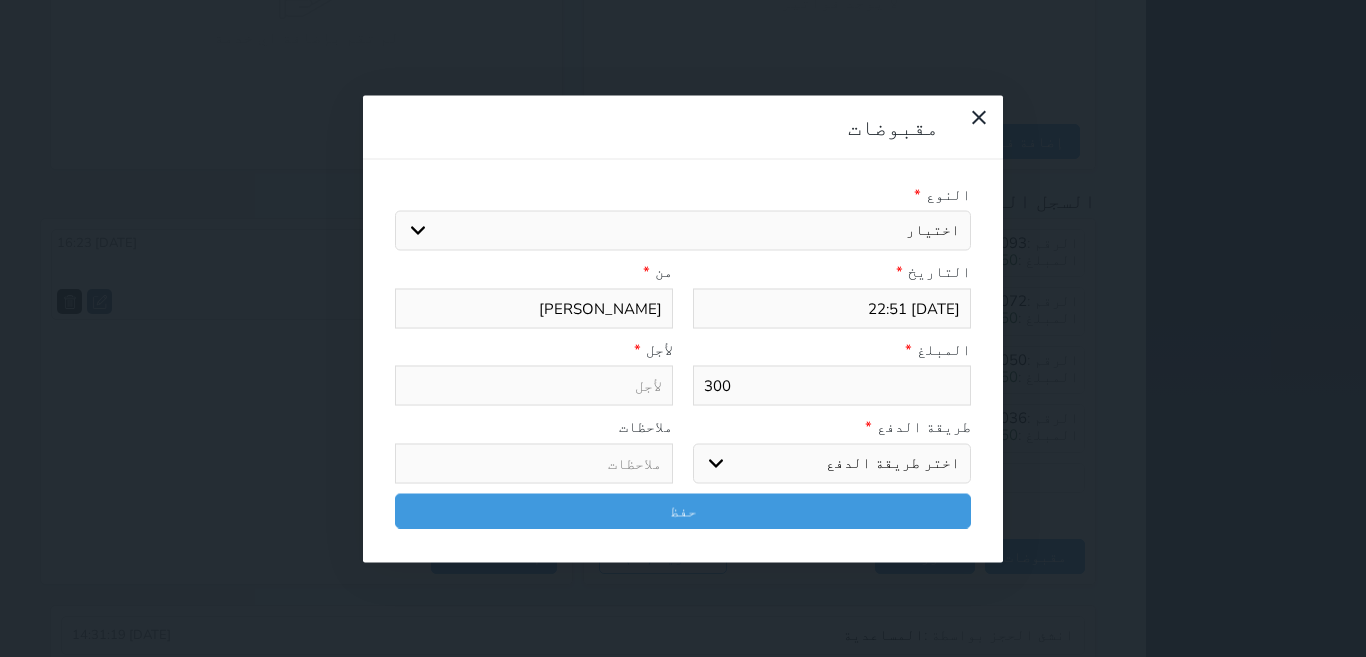 click on "اختر طريقة الدفع   دفع نقدى   تحويل بنكى   مدى   بطاقة ائتمان   آجل" at bounding box center [832, 463] 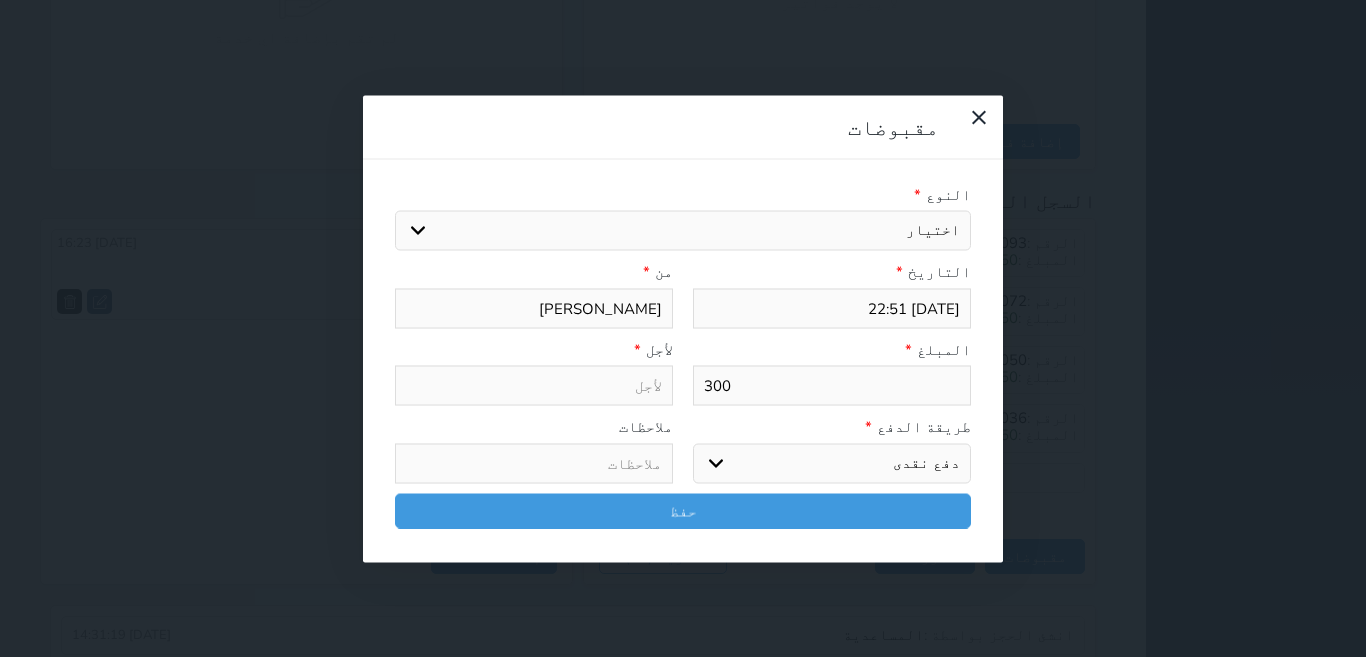 click on "اختر طريقة الدفع   دفع نقدى   تحويل بنكى   مدى   بطاقة ائتمان   آجل" at bounding box center [832, 463] 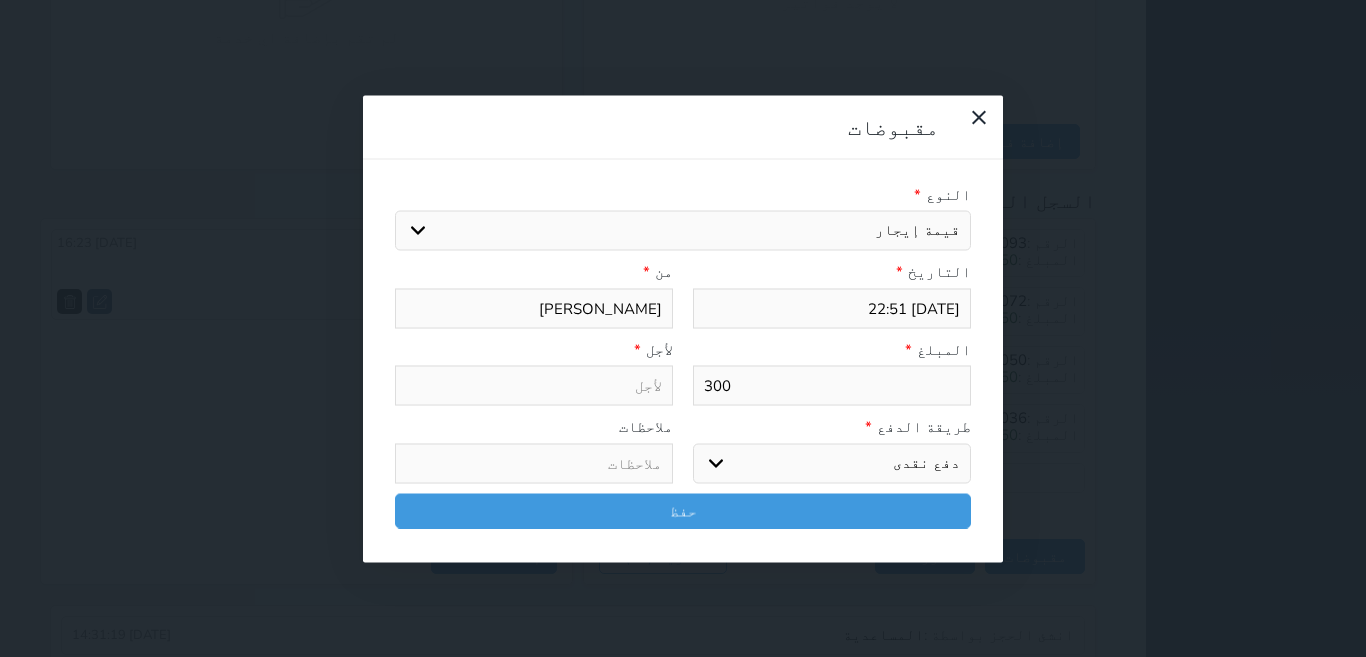 click on "اختيار   مقبوضات عامة قيمة إيجار فواتير تامين عربون لا ينطبق آخر مغسلة واي فاي - الإنترنت مواقف السيارات طعام الأغذية والمشروبات مشروبات المشروبات الباردة المشروبات الساخنة الإفطار غداء عشاء مخبز و كعك حمام سباحة الصالة الرياضية سبا و خدمات الجمال اختيار وإسقاط (خدمات النقل) ميني بار كابل - تلفزيون سرير إضافي تصفيف الشعر التسوق خدمات الجولات السياحية المنظمة خدمات الدليل السياحي" at bounding box center [683, 231] 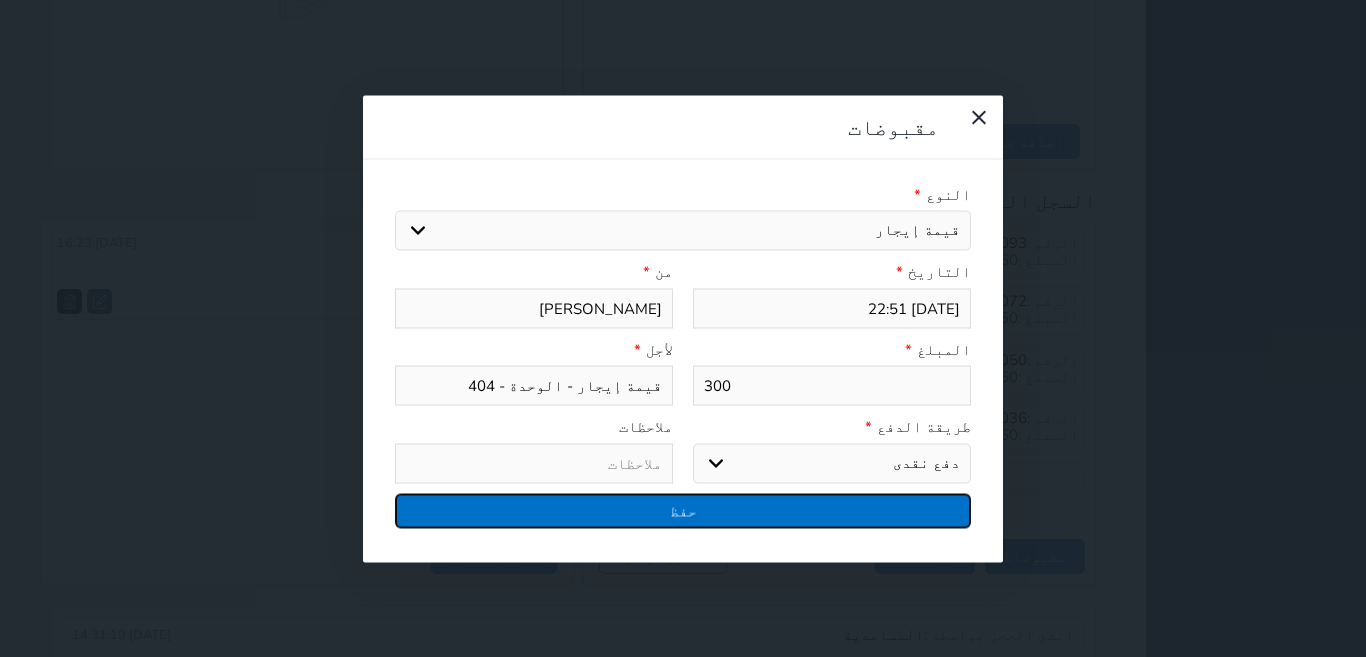 click on "حفظ" at bounding box center (683, 510) 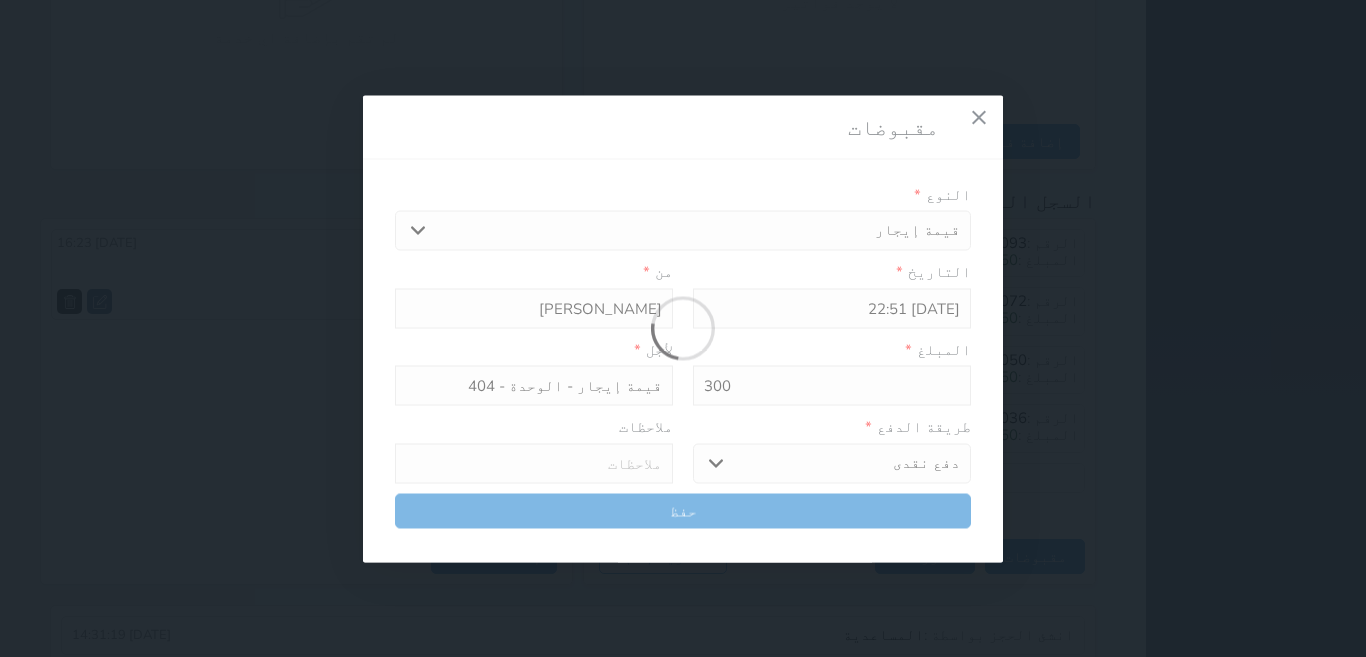 select 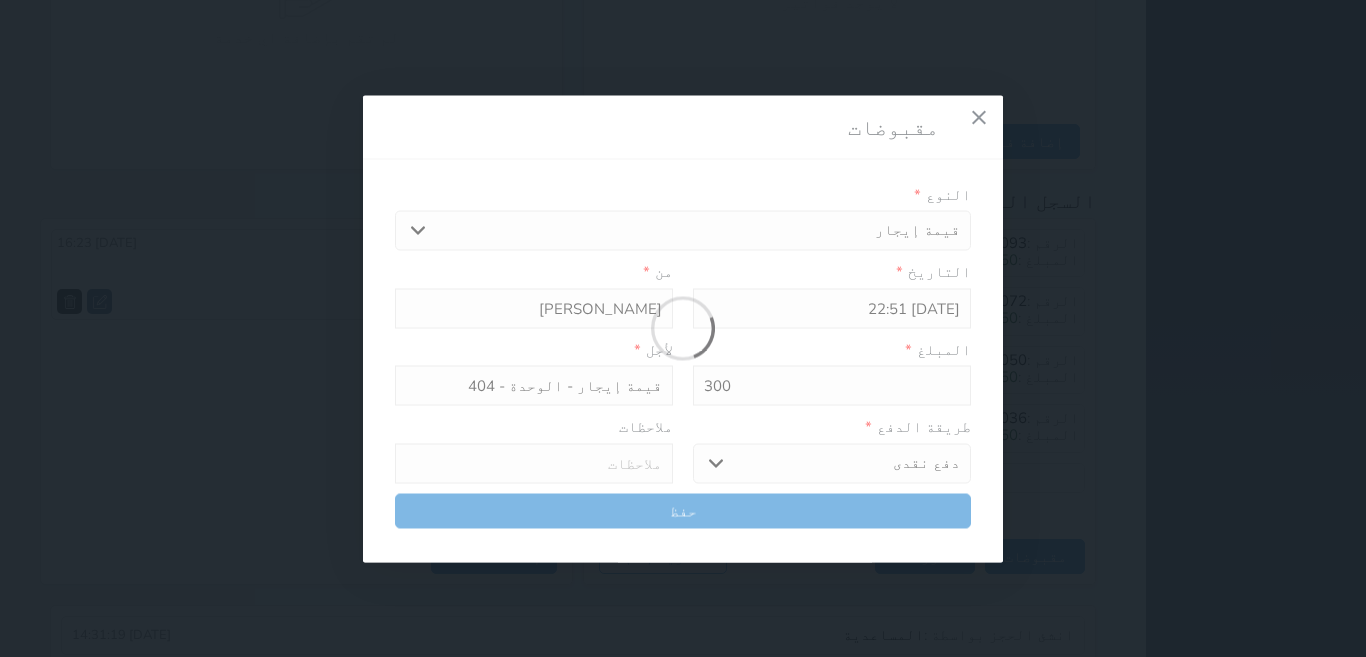 type 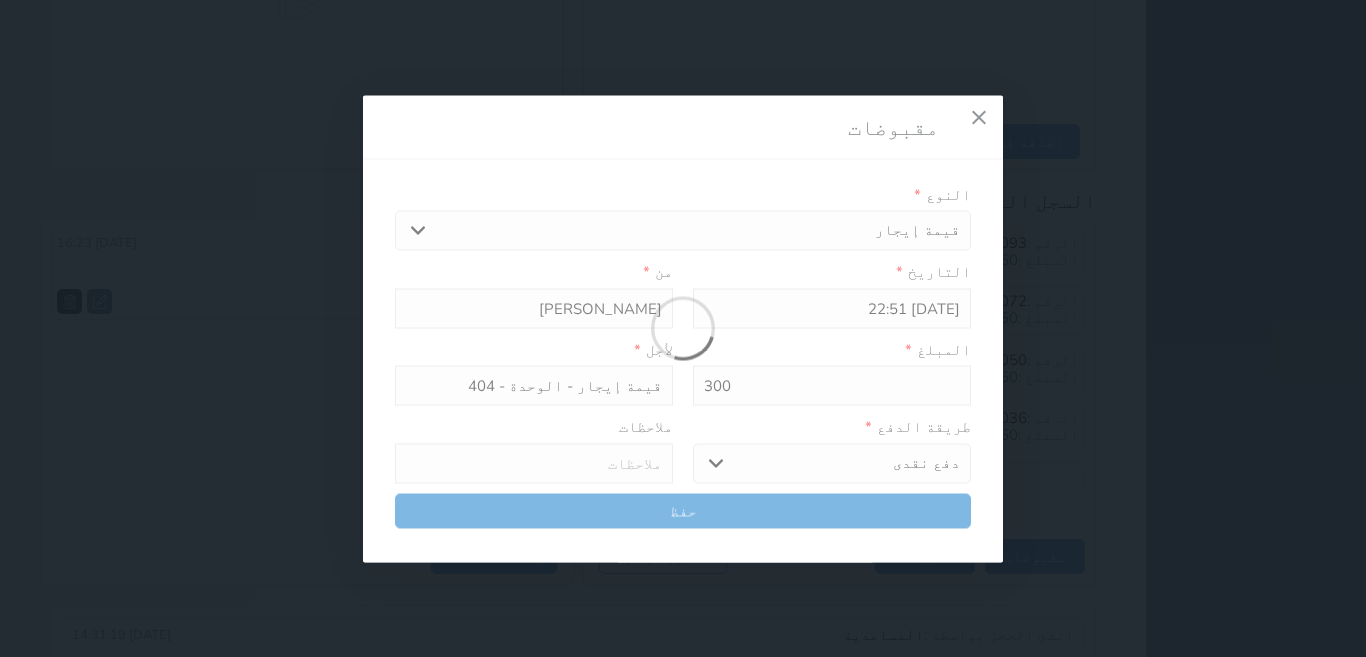 type on "0" 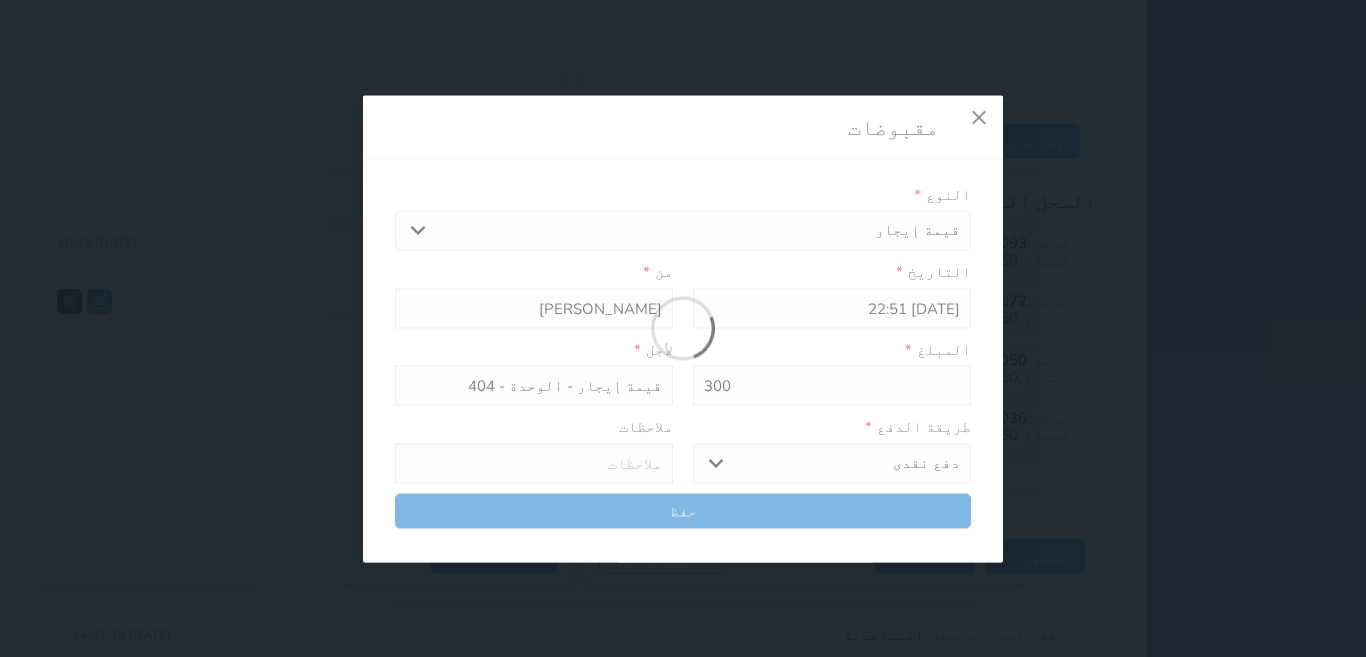 select 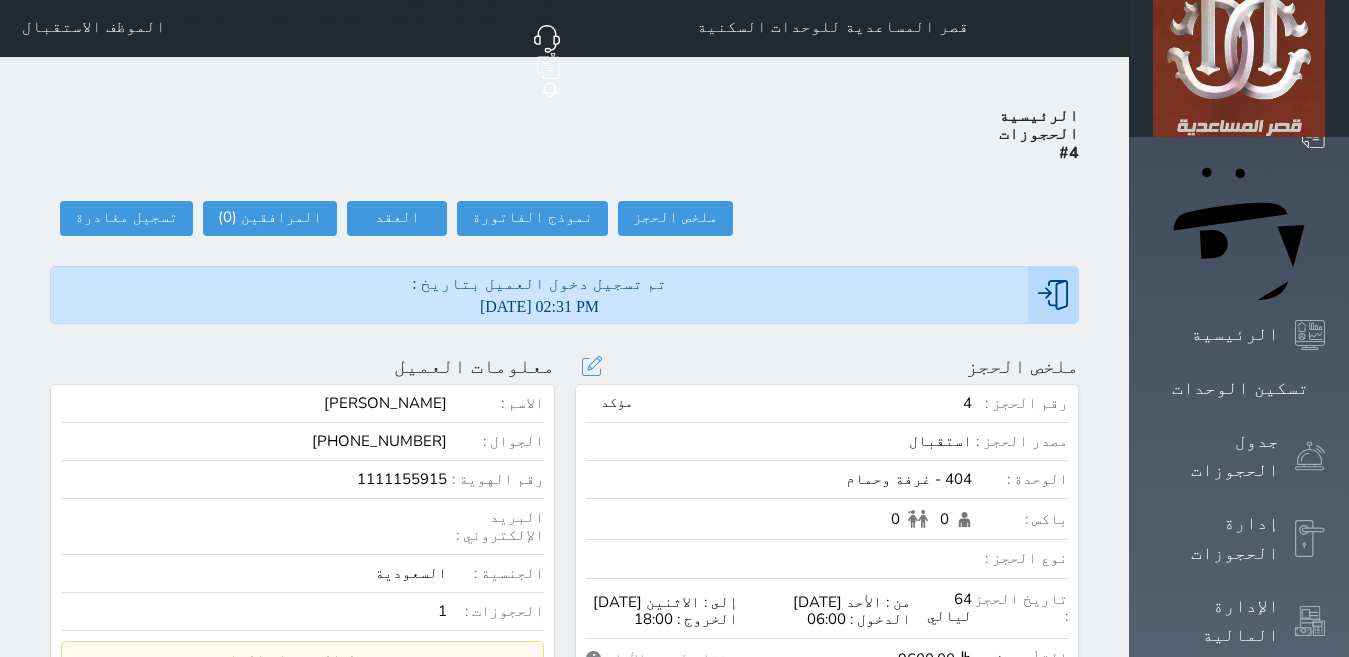 scroll, scrollTop: 0, scrollLeft: 0, axis: both 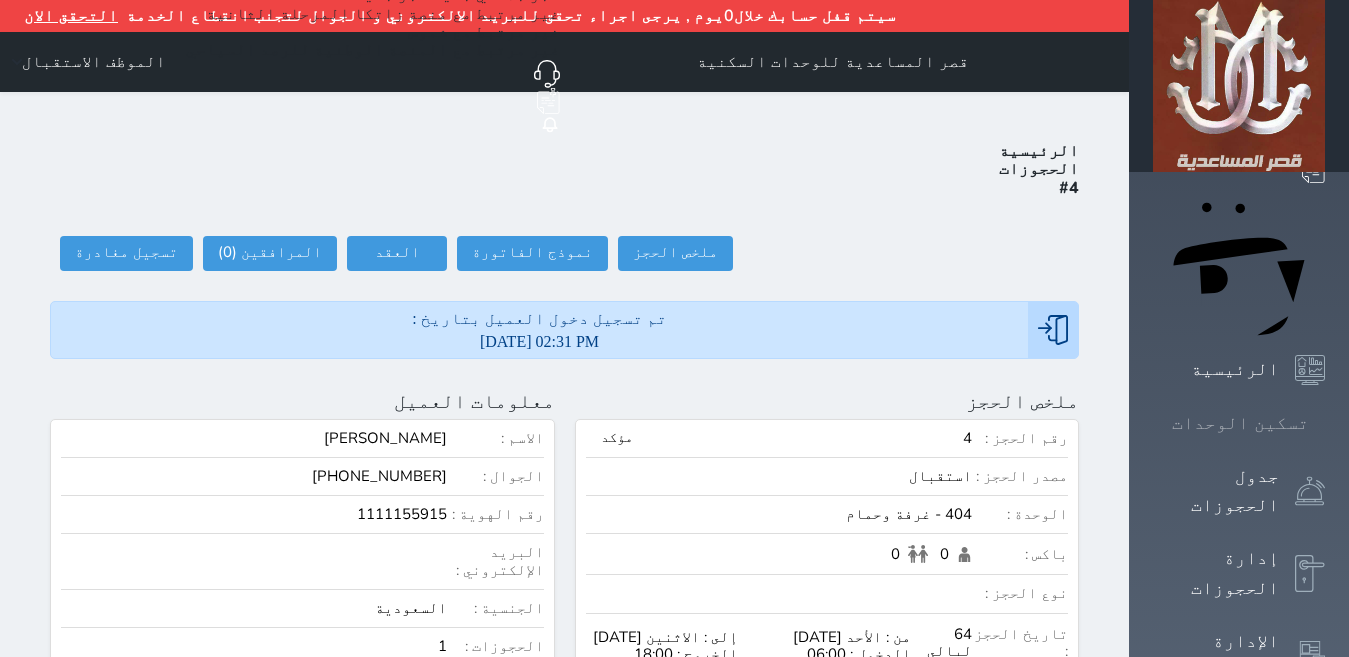 click 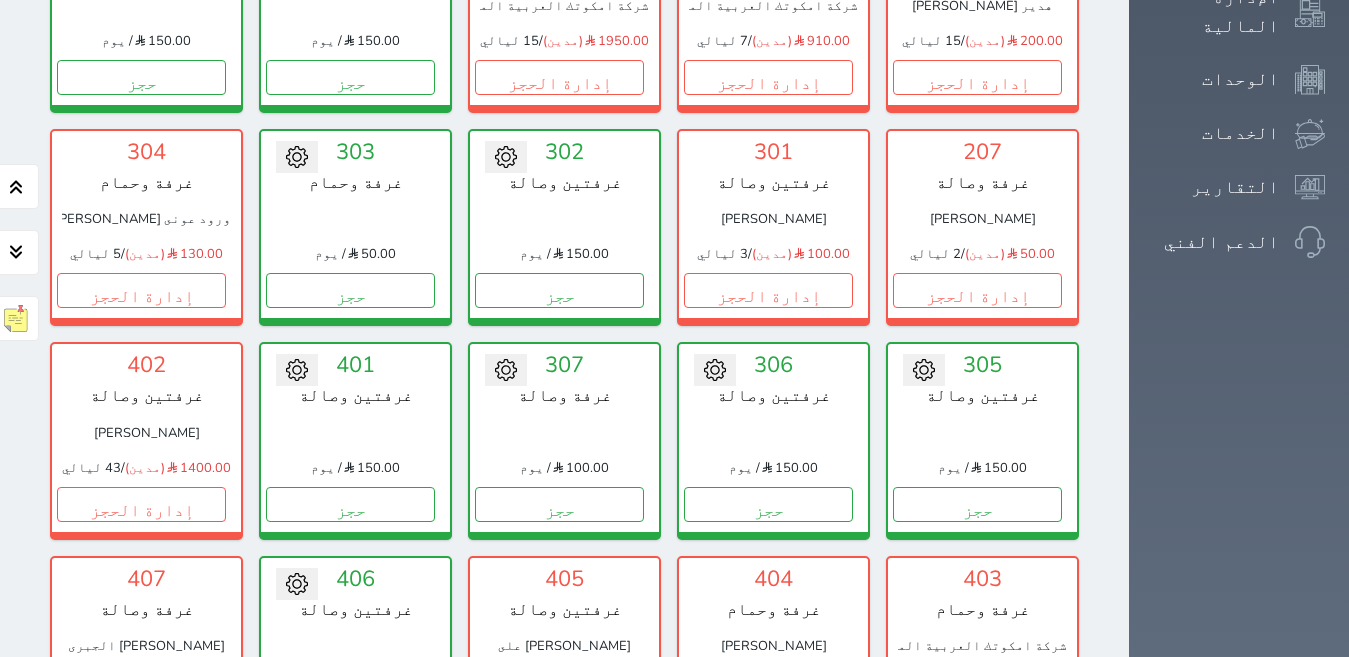 scroll, scrollTop: 510, scrollLeft: 0, axis: vertical 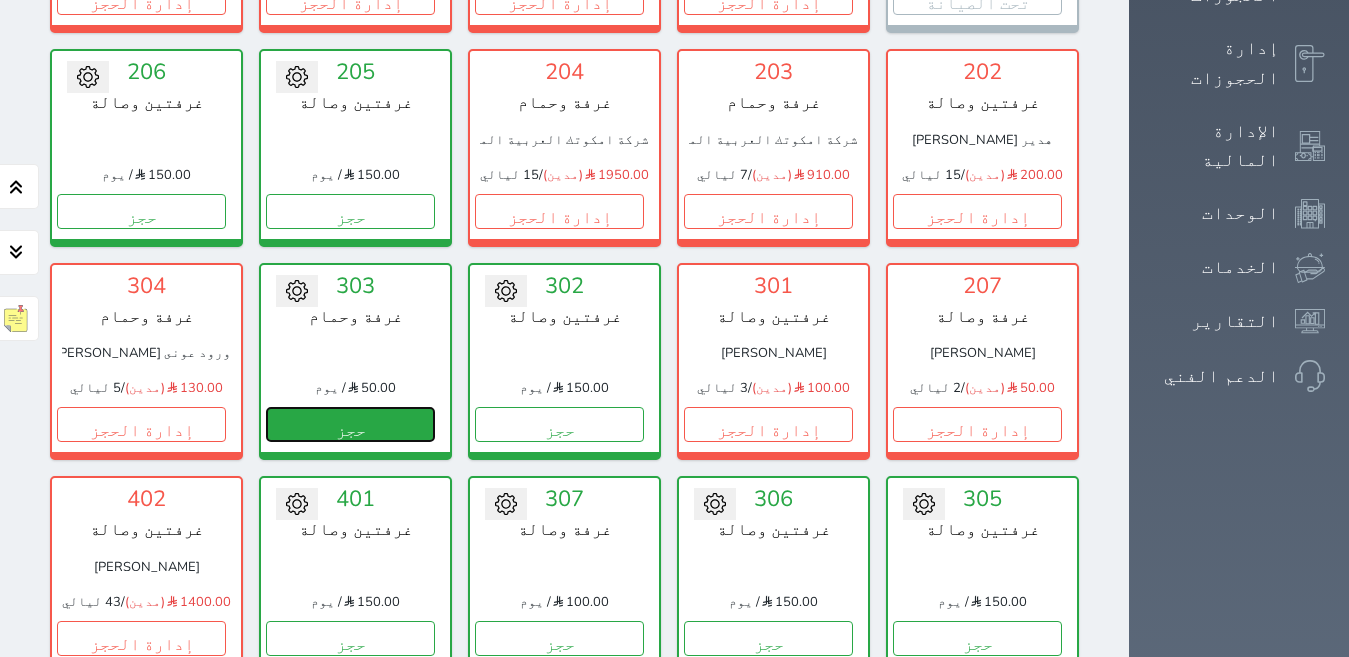 click on "حجز" at bounding box center (350, 424) 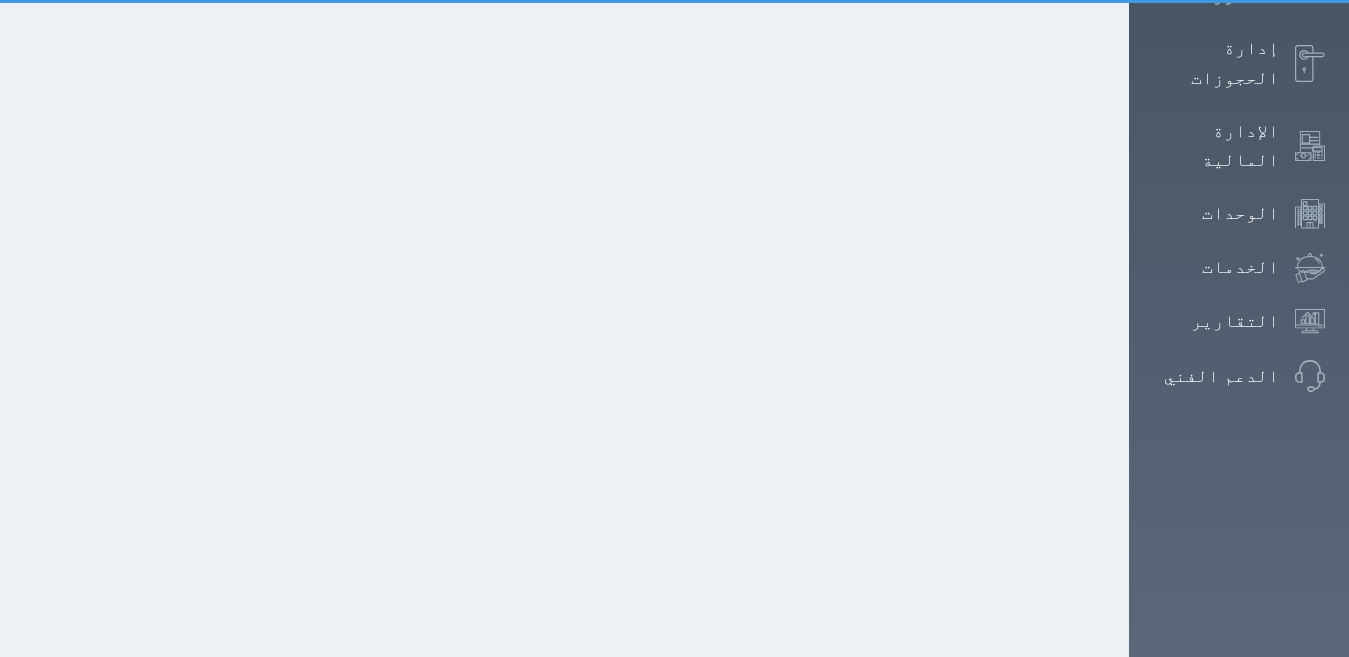 scroll, scrollTop: 179, scrollLeft: 0, axis: vertical 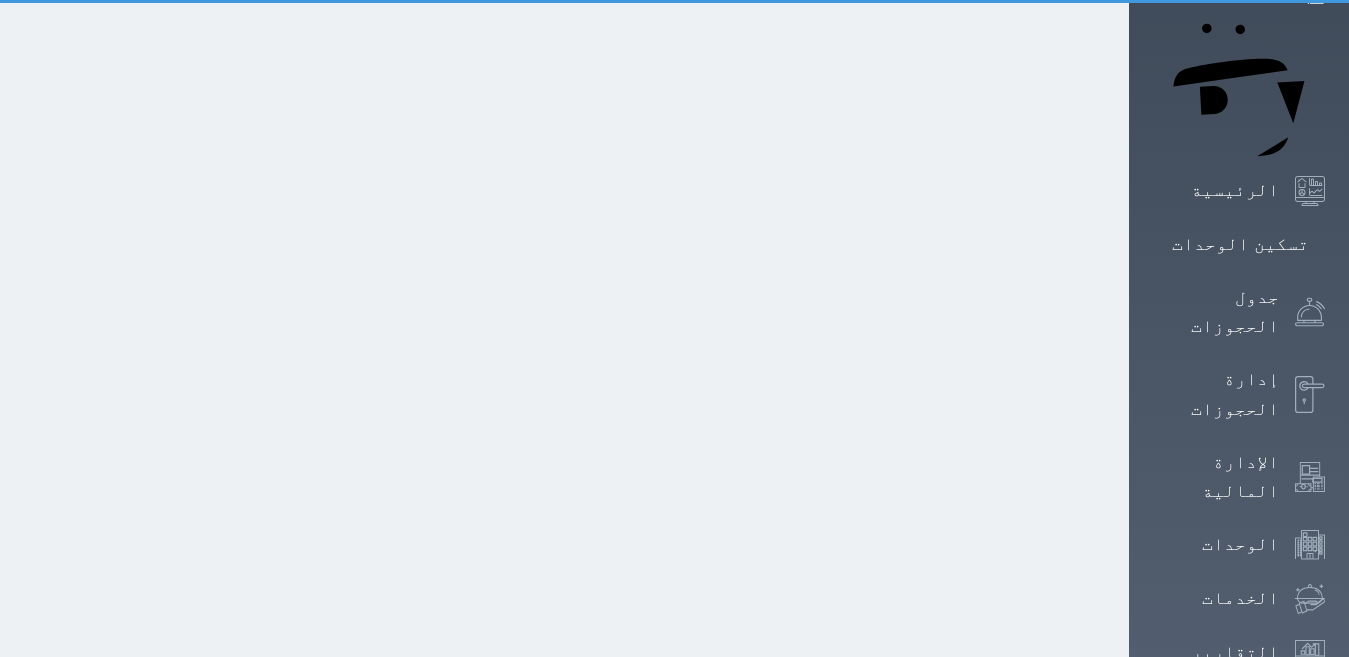 select on "1" 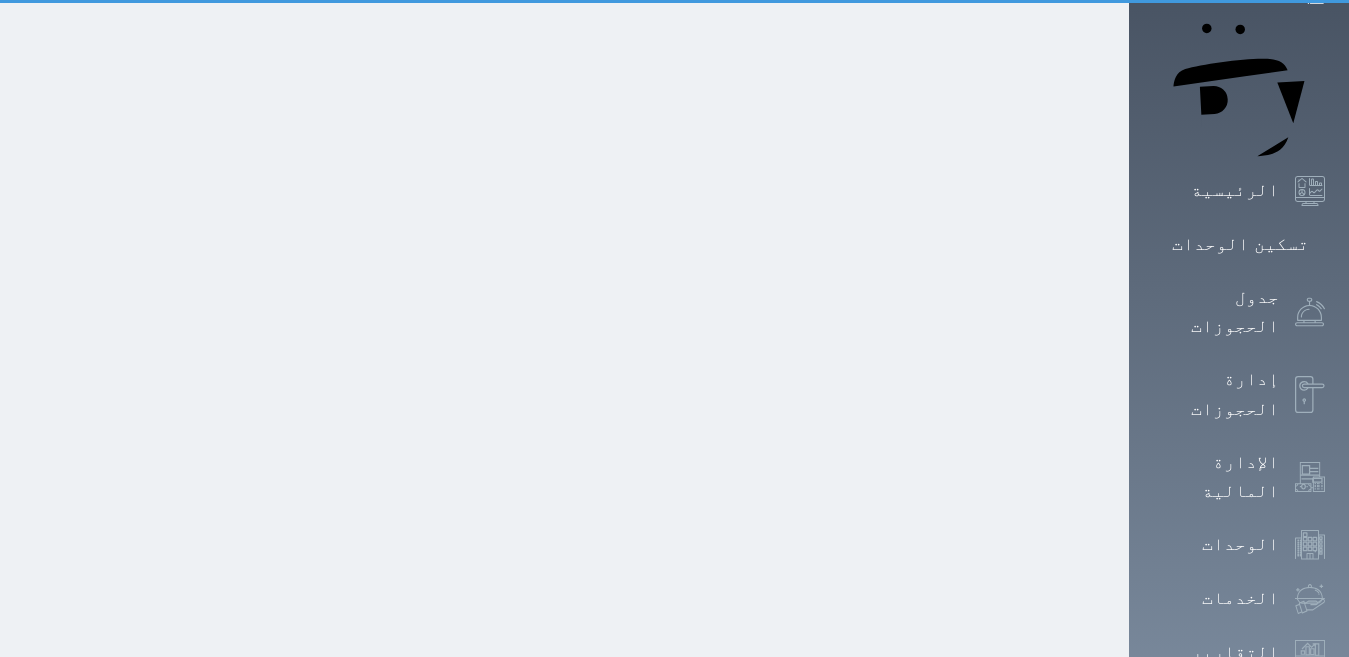 scroll, scrollTop: 0, scrollLeft: 0, axis: both 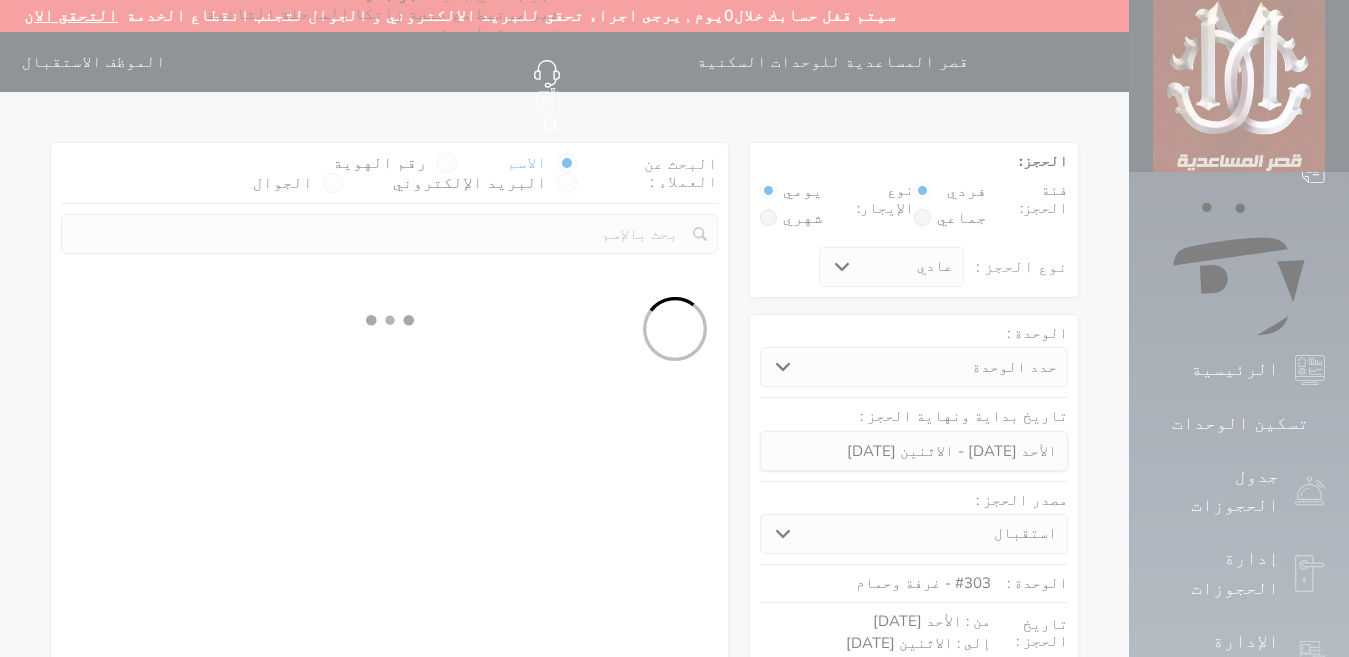 select 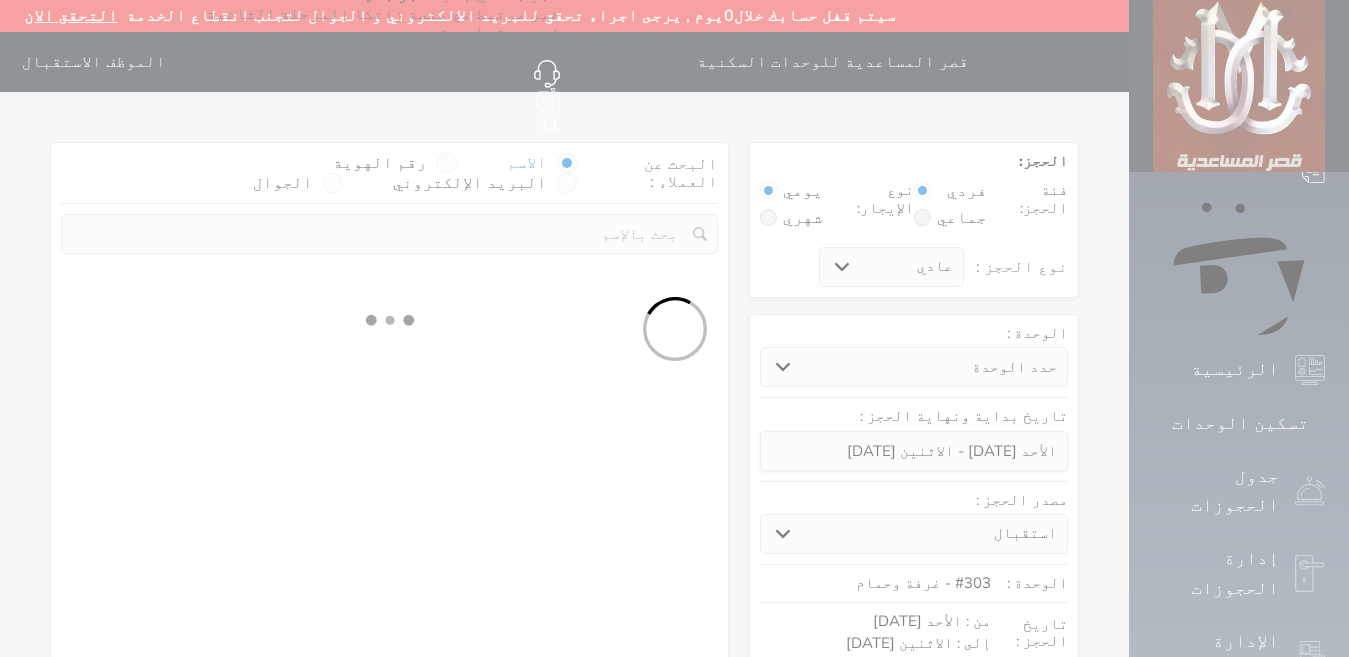 select on "1" 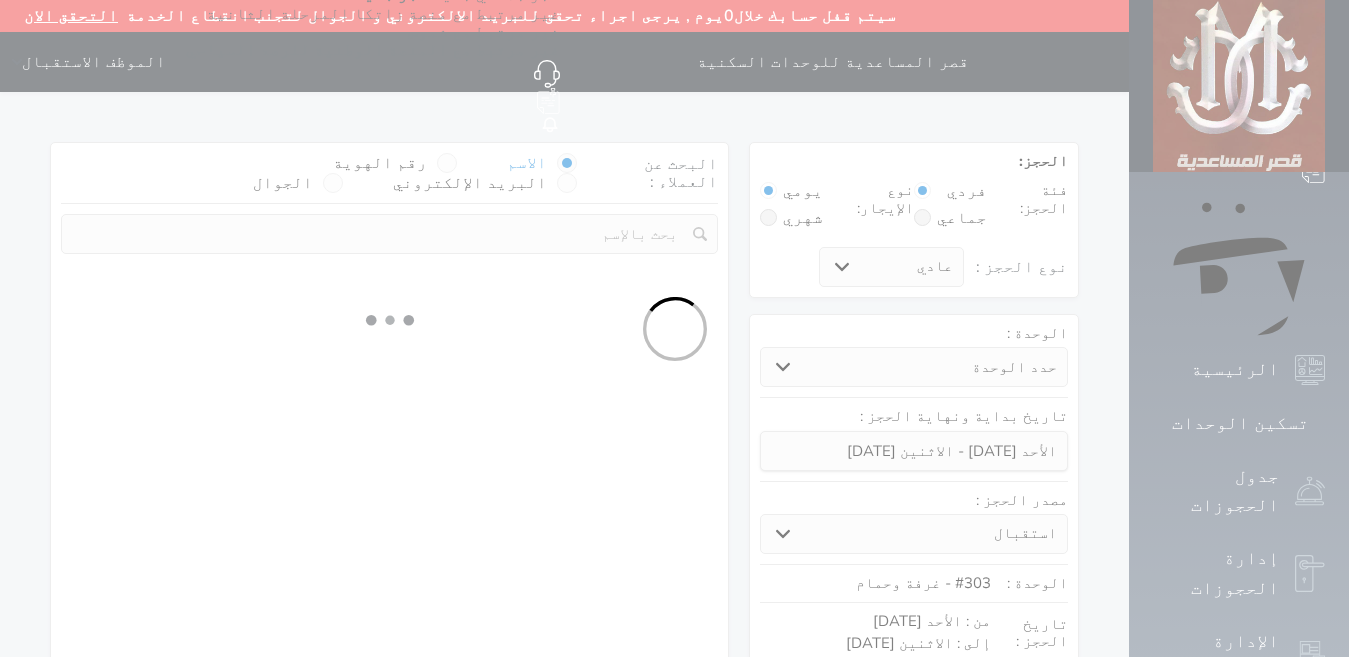 select on "113" 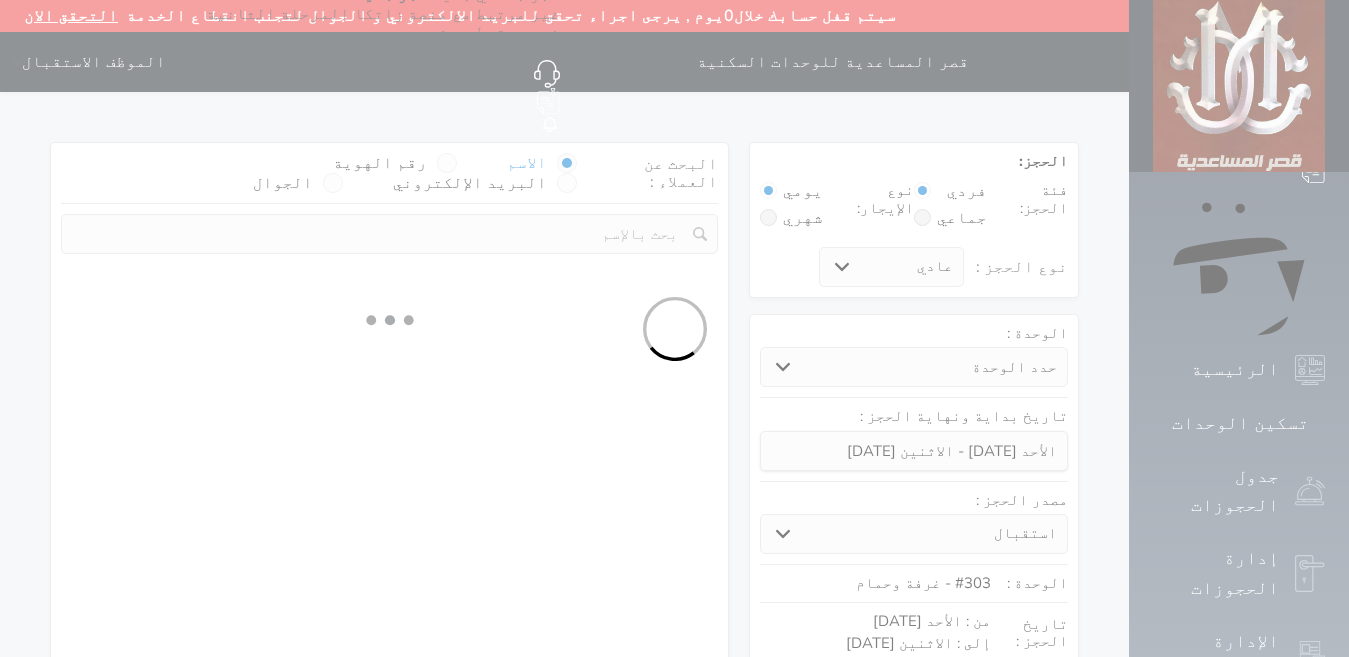 select on "1" 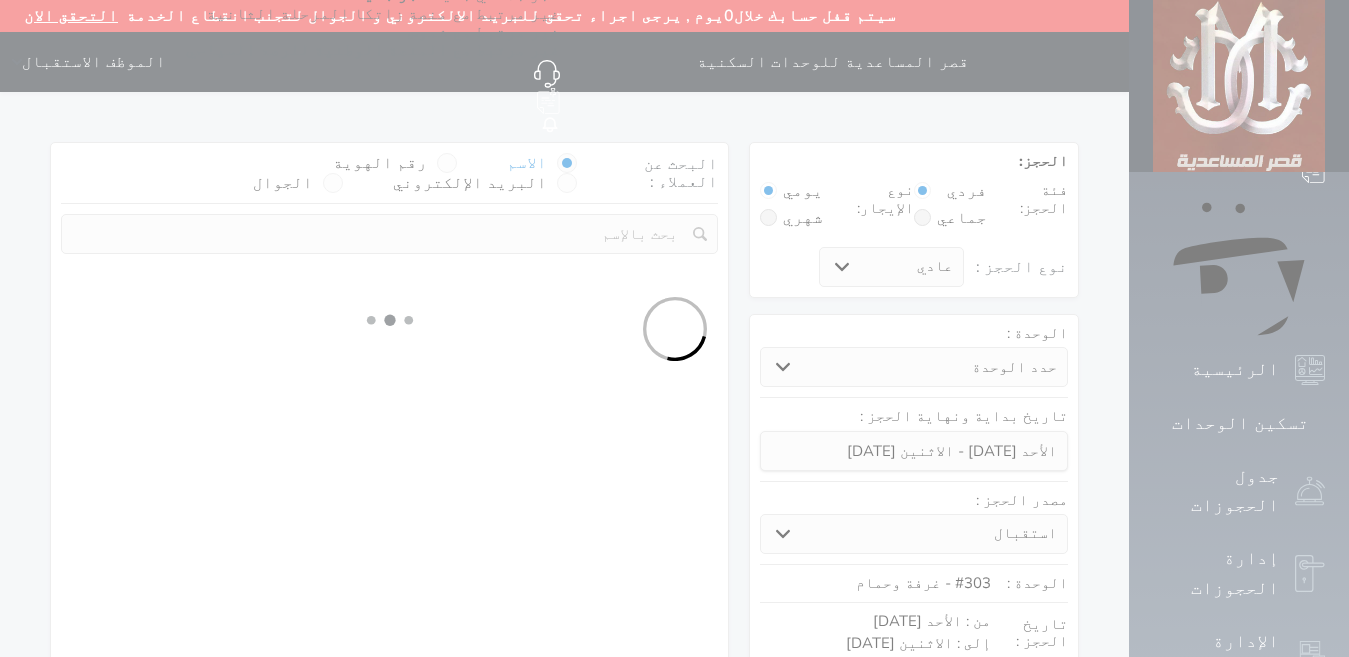 select 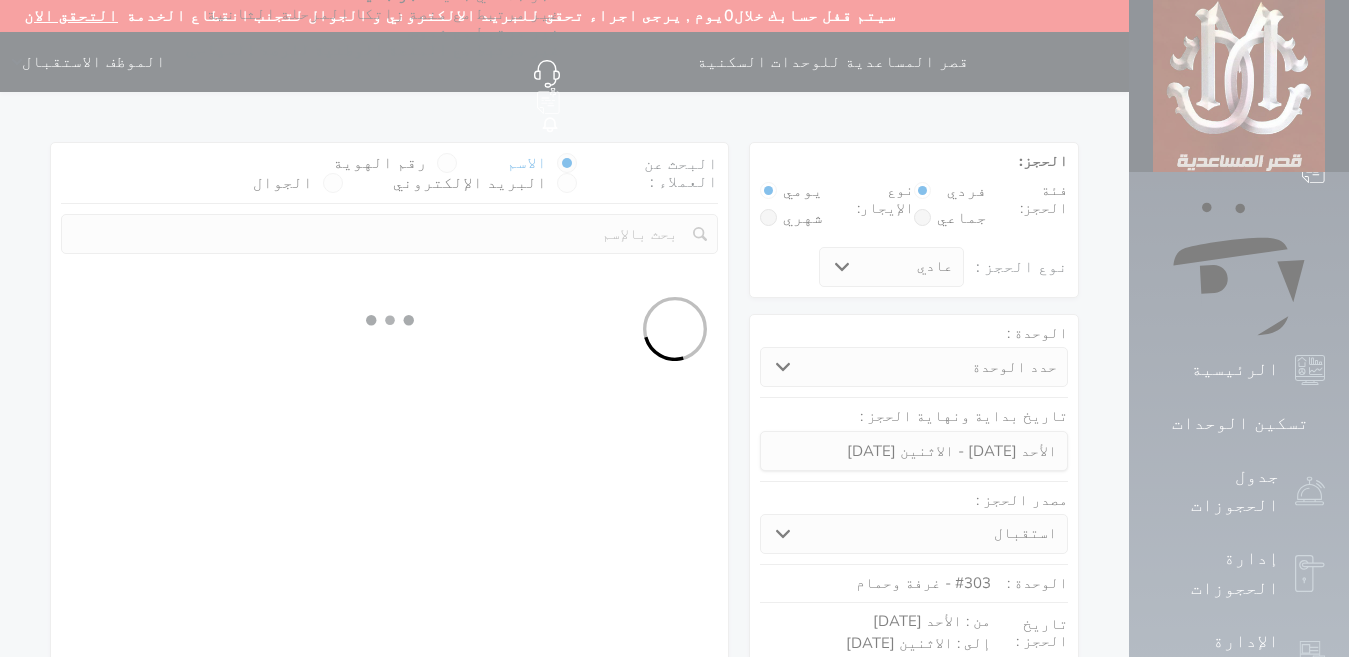 select on "7" 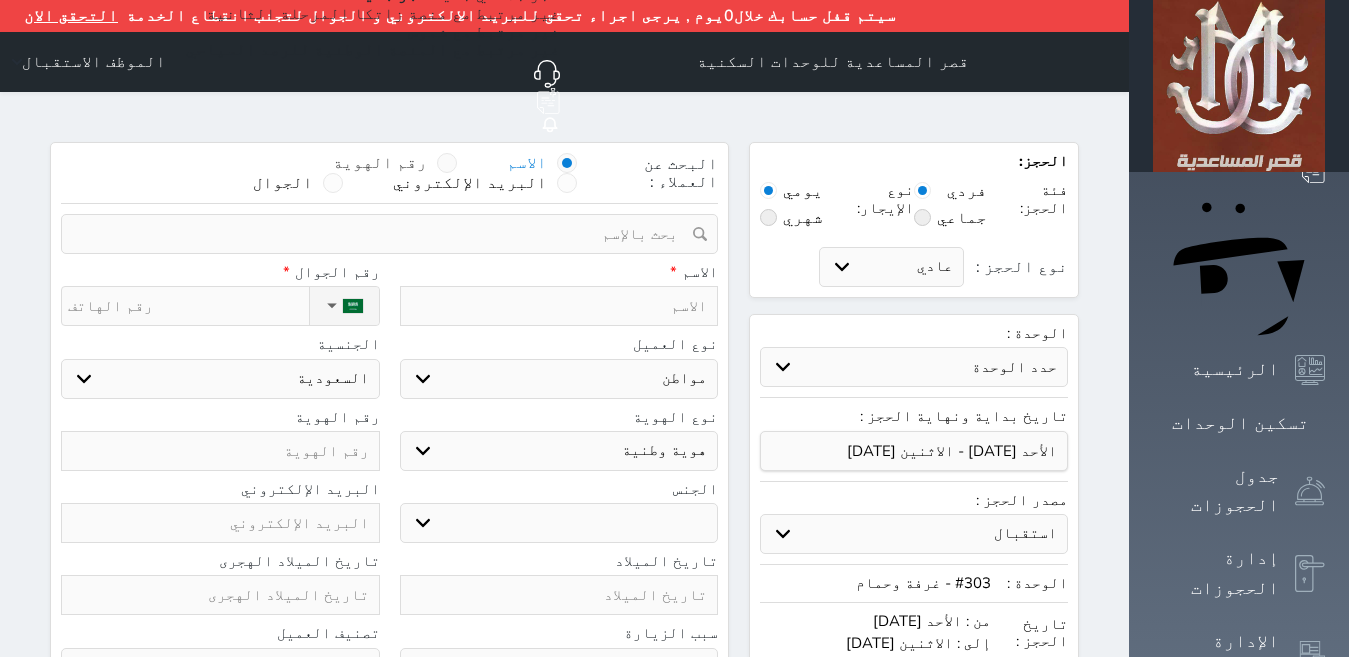click on "رقم الهوية" at bounding box center (380, 163) 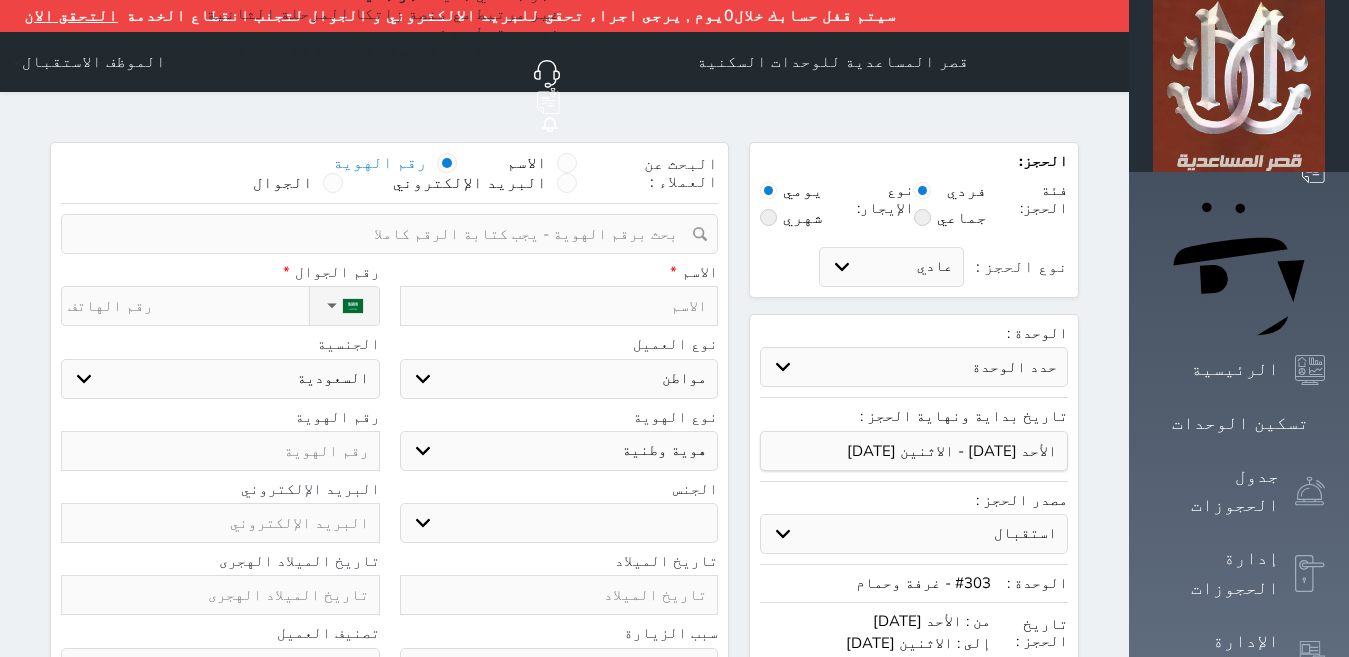 click at bounding box center [382, 234] 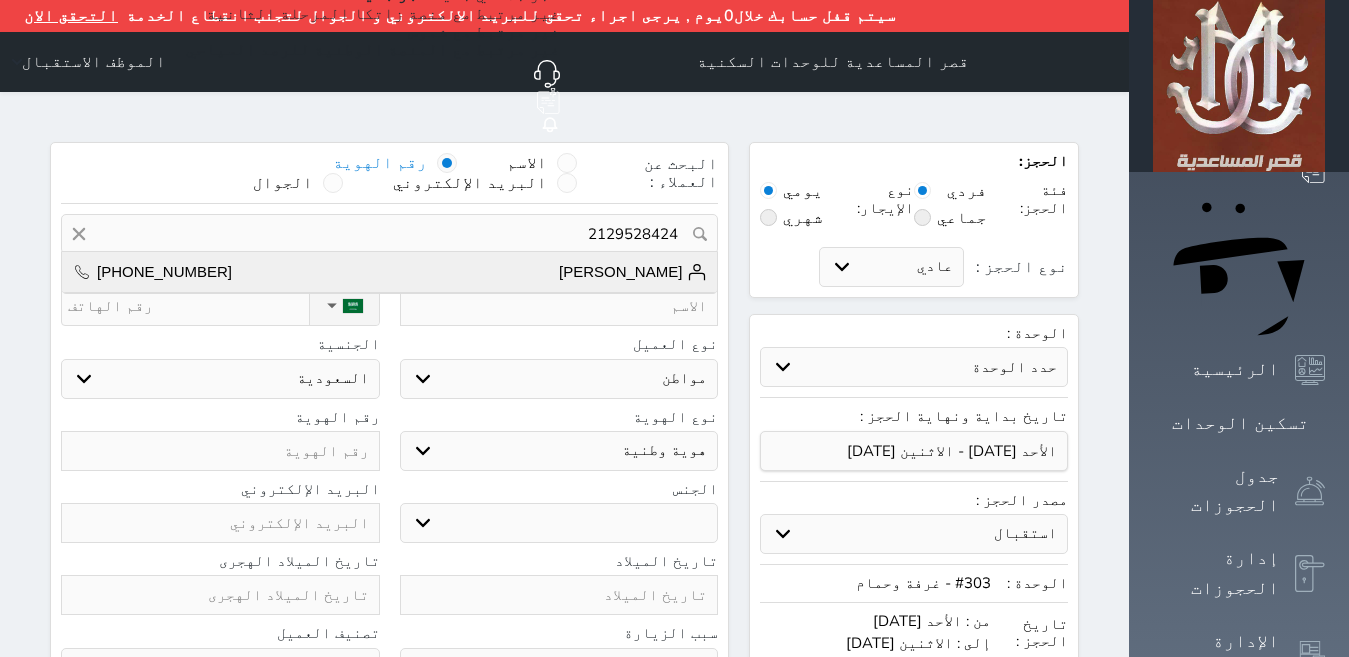 click on "[PERSON_NAME]   [PHONE_NUMBER]" at bounding box center [389, 272] 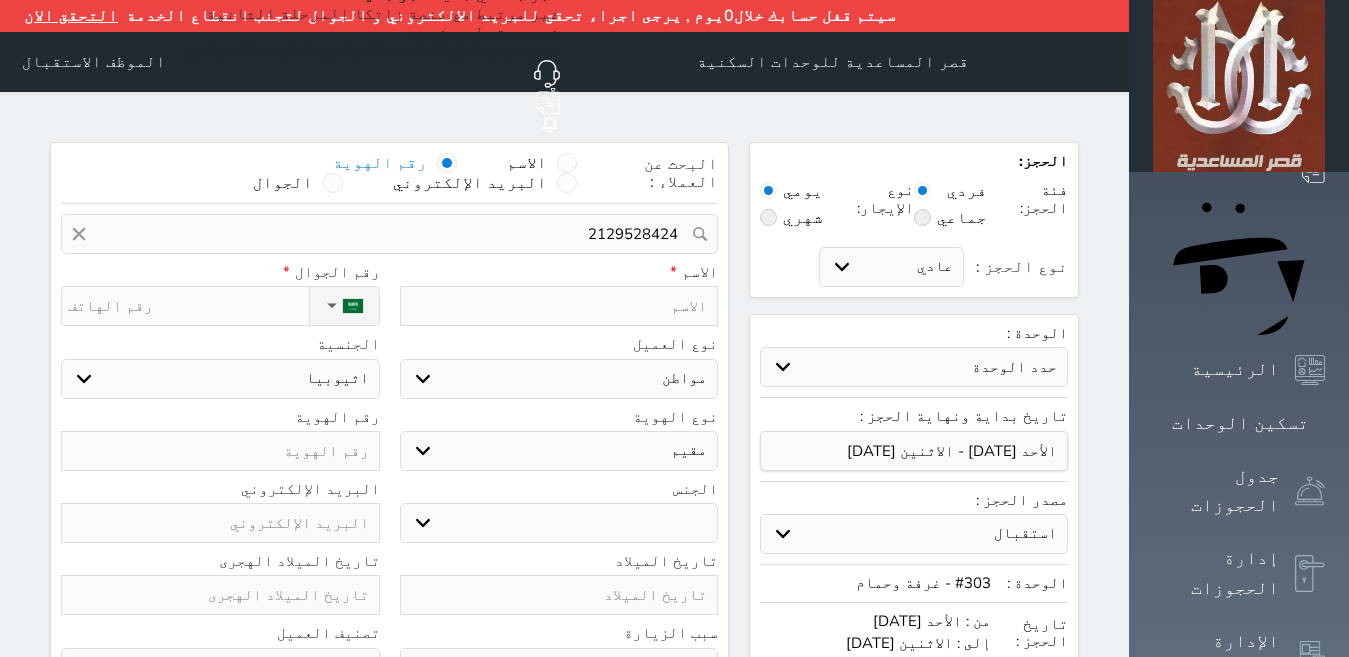 type on "[PERSON_NAME]  ||  [PHONE_NUMBER]" 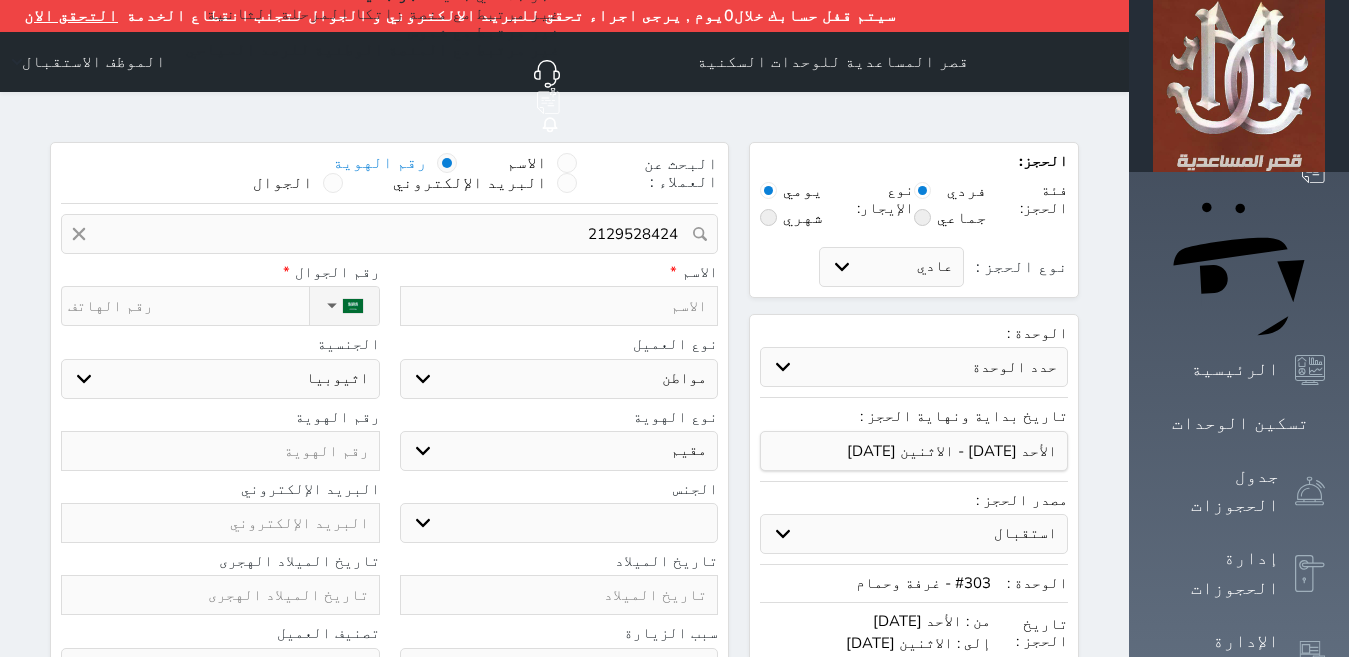 type on "[PERSON_NAME]" 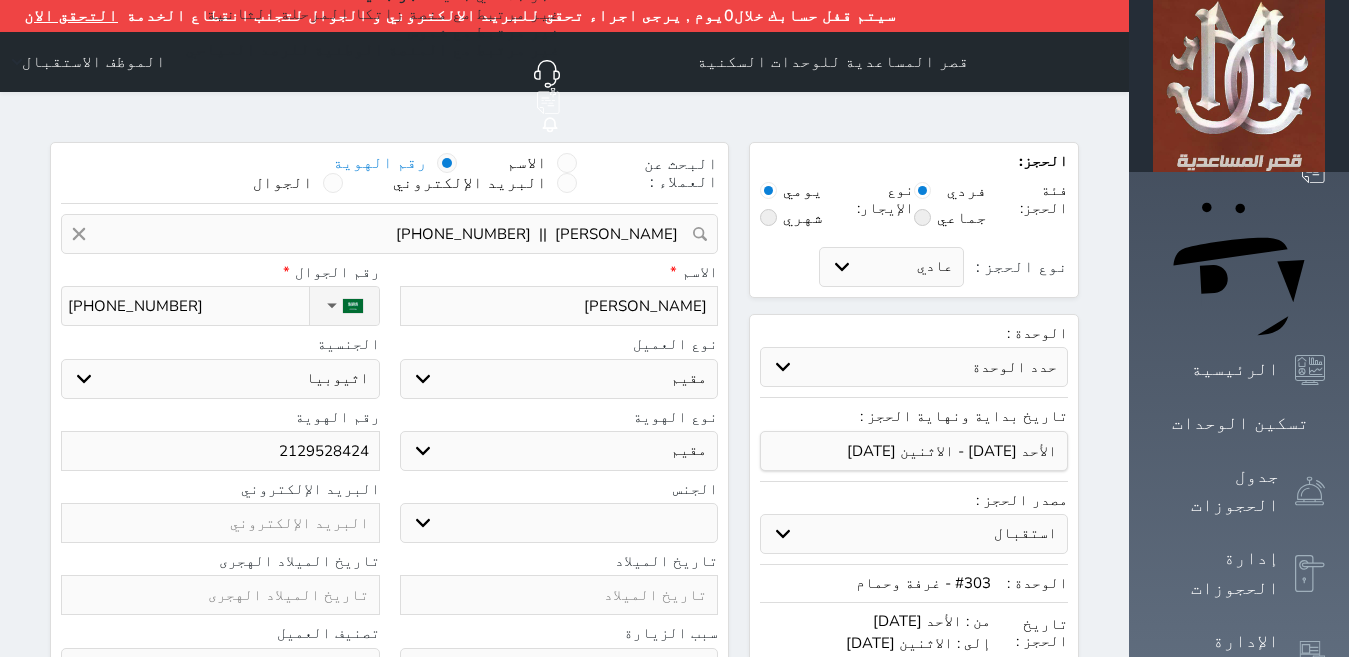 select on "[DEMOGRAPHIC_DATA]" 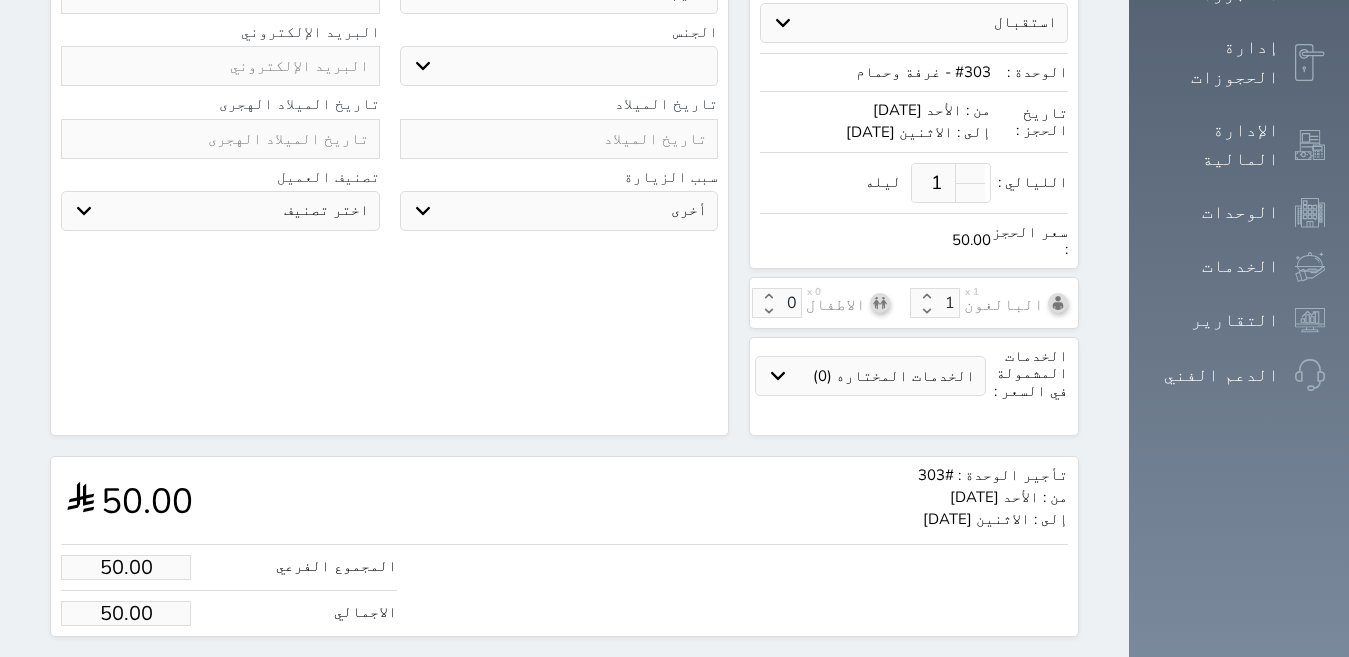 scroll, scrollTop: 514, scrollLeft: 0, axis: vertical 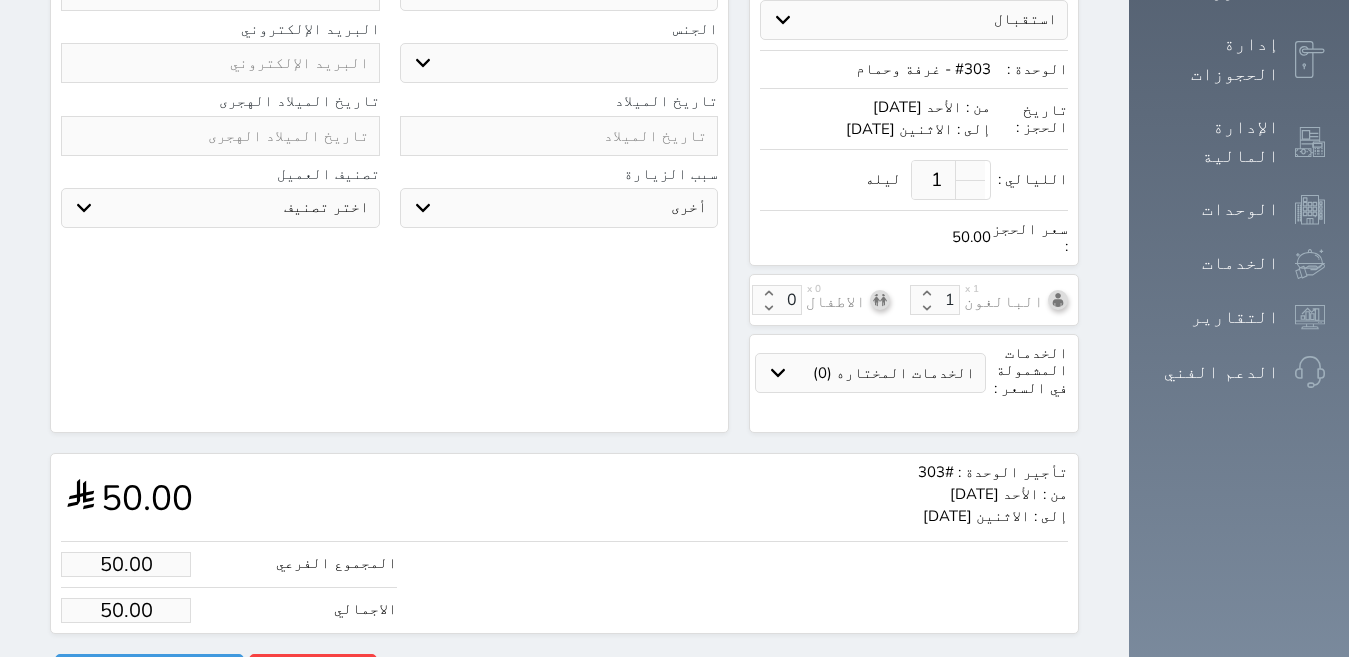 click on "50.00" at bounding box center [126, 564] 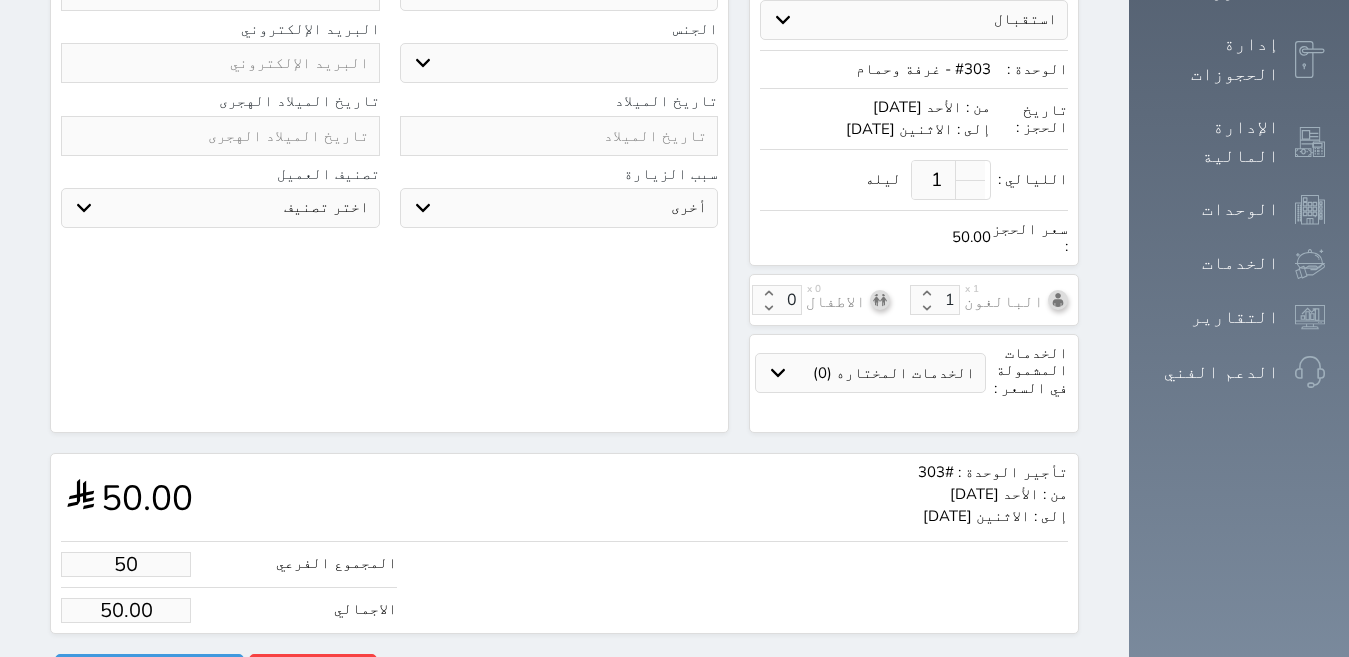 click on "50" at bounding box center [126, 564] 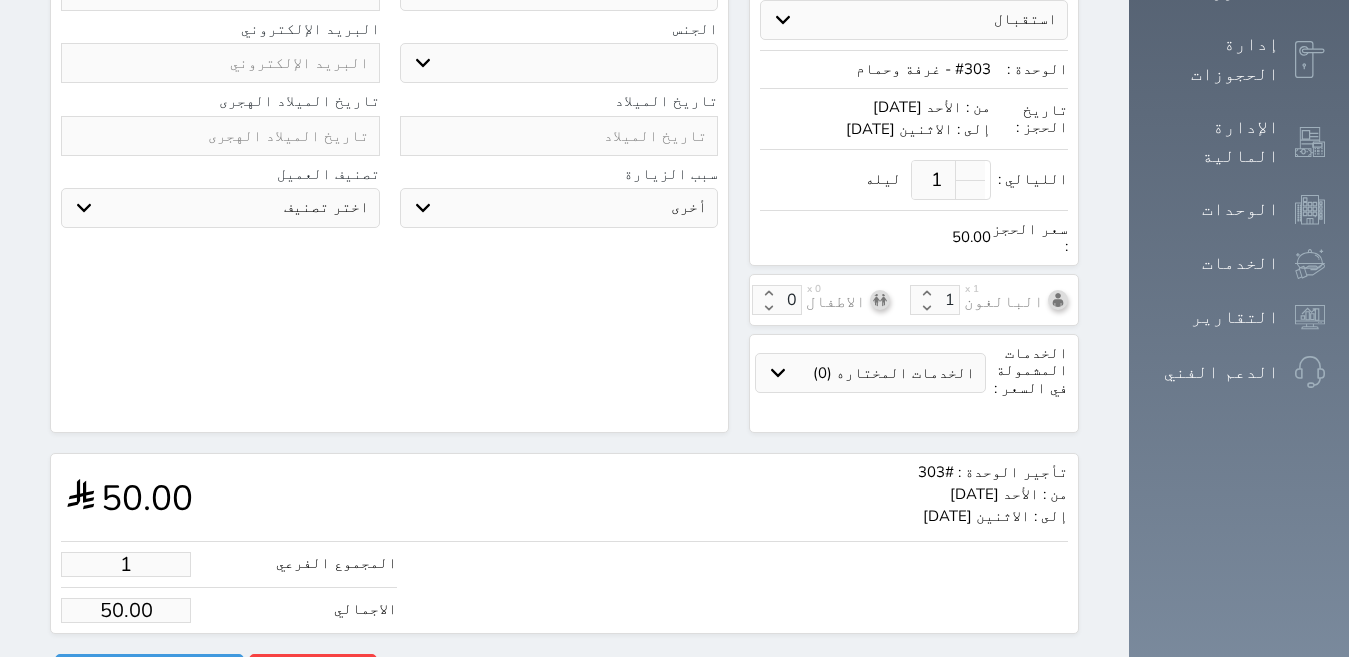 type on "1.00" 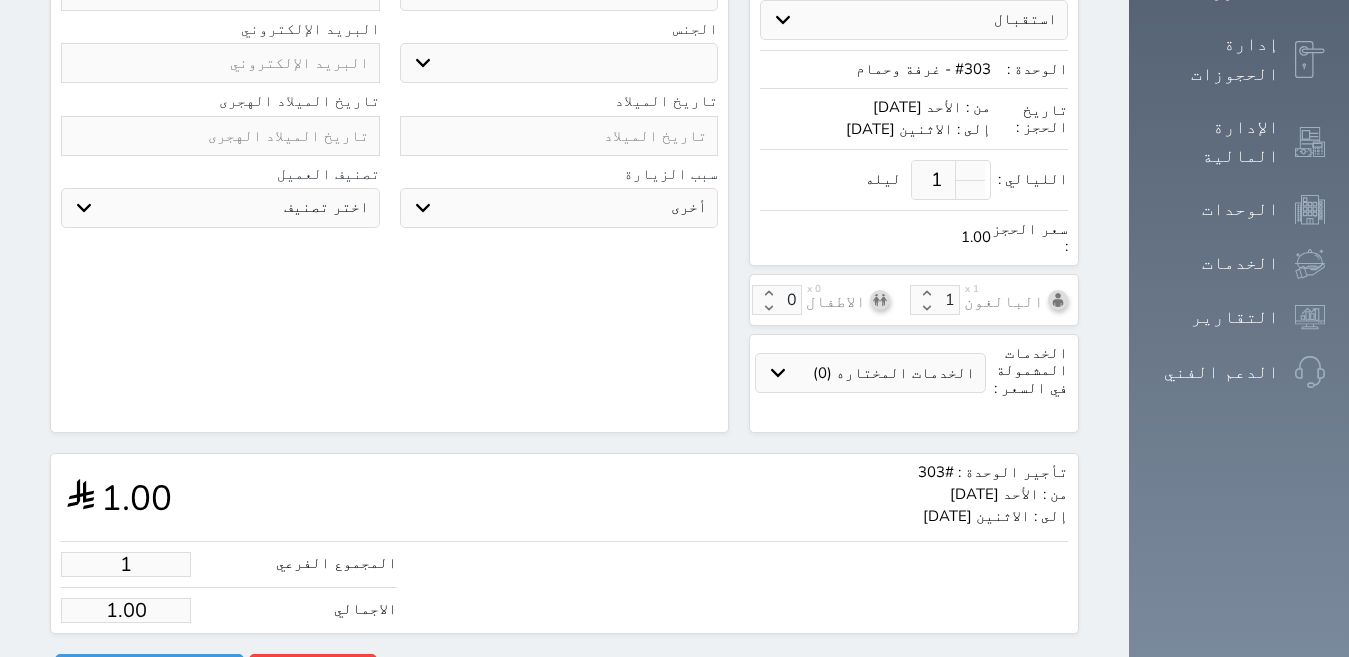 type on "12" 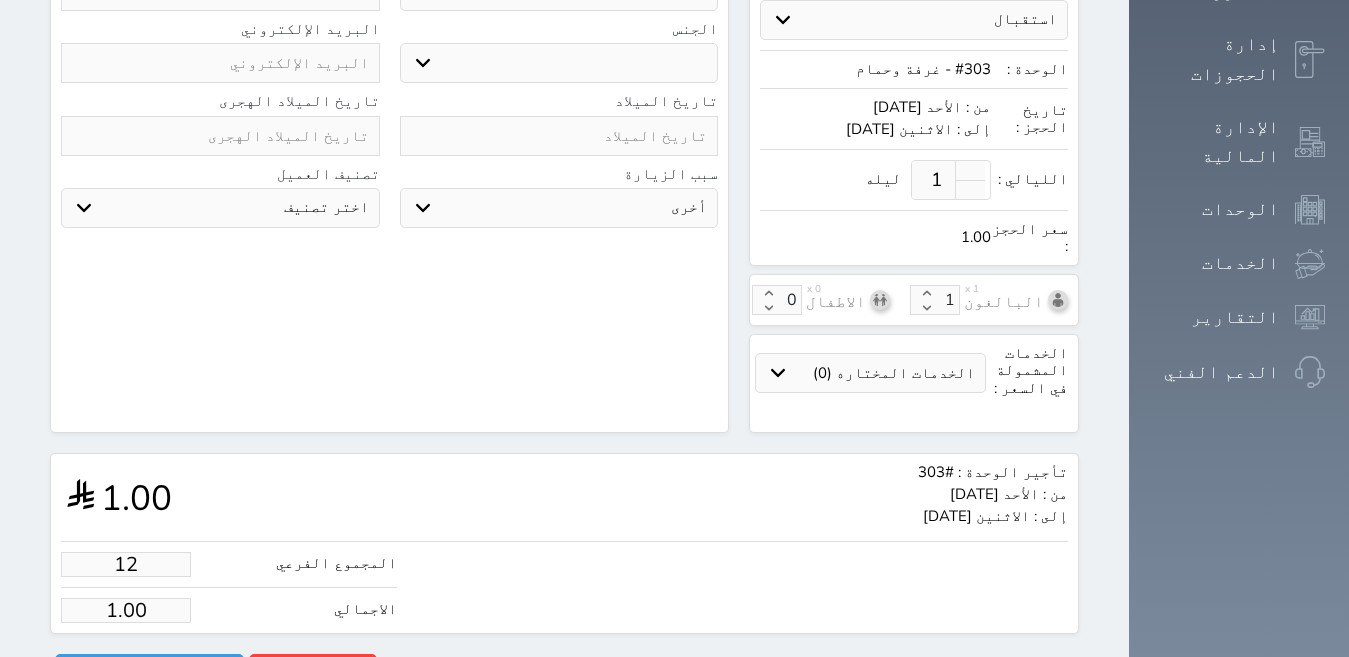 type on "12.00" 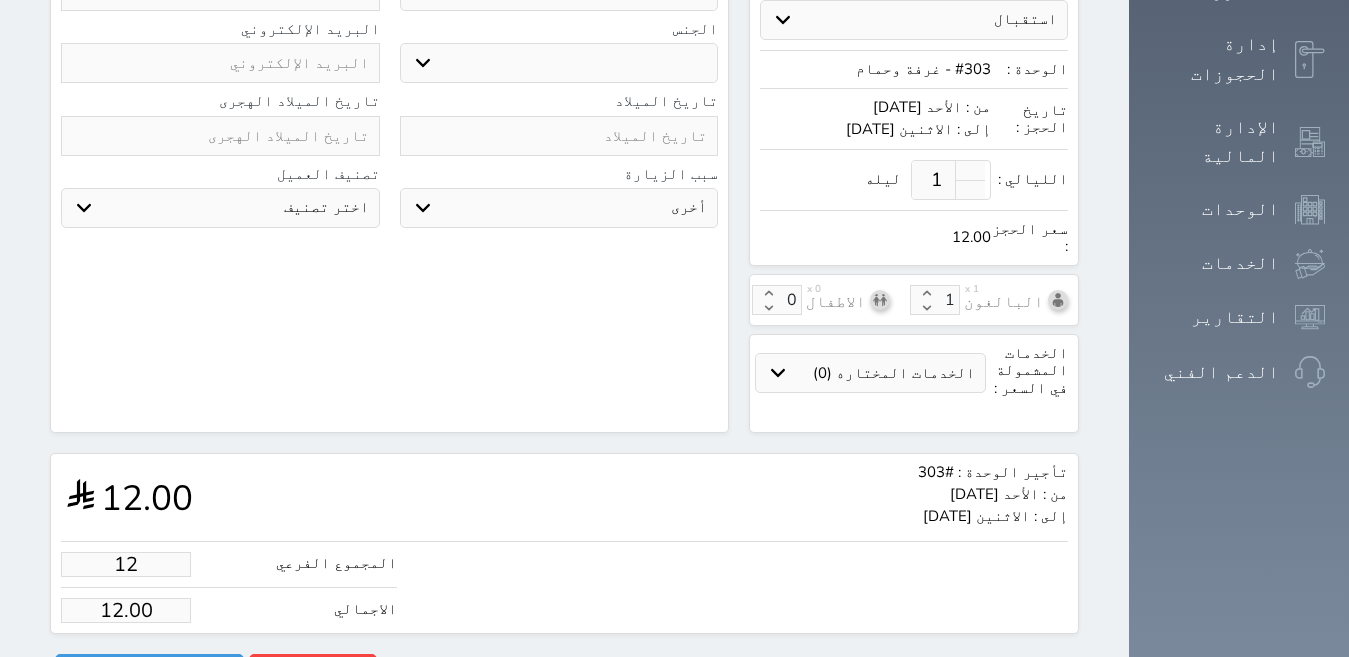 type on "125" 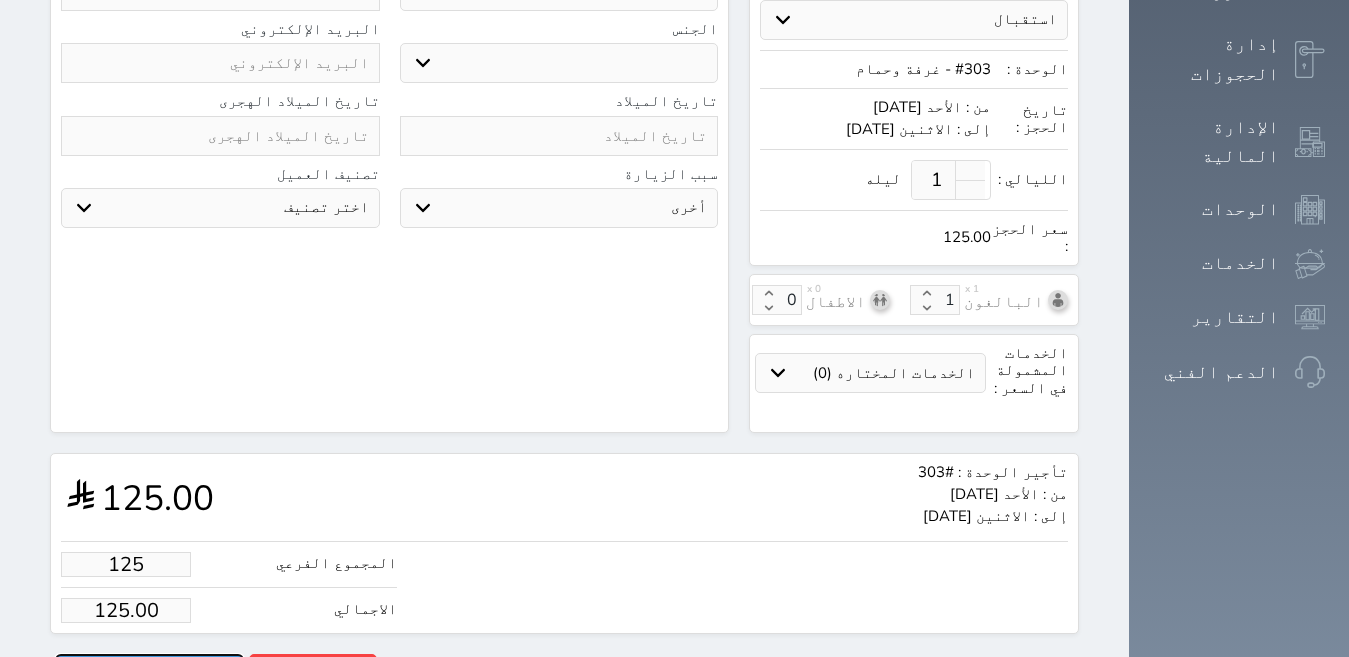 click on "حجز" at bounding box center [149, 671] 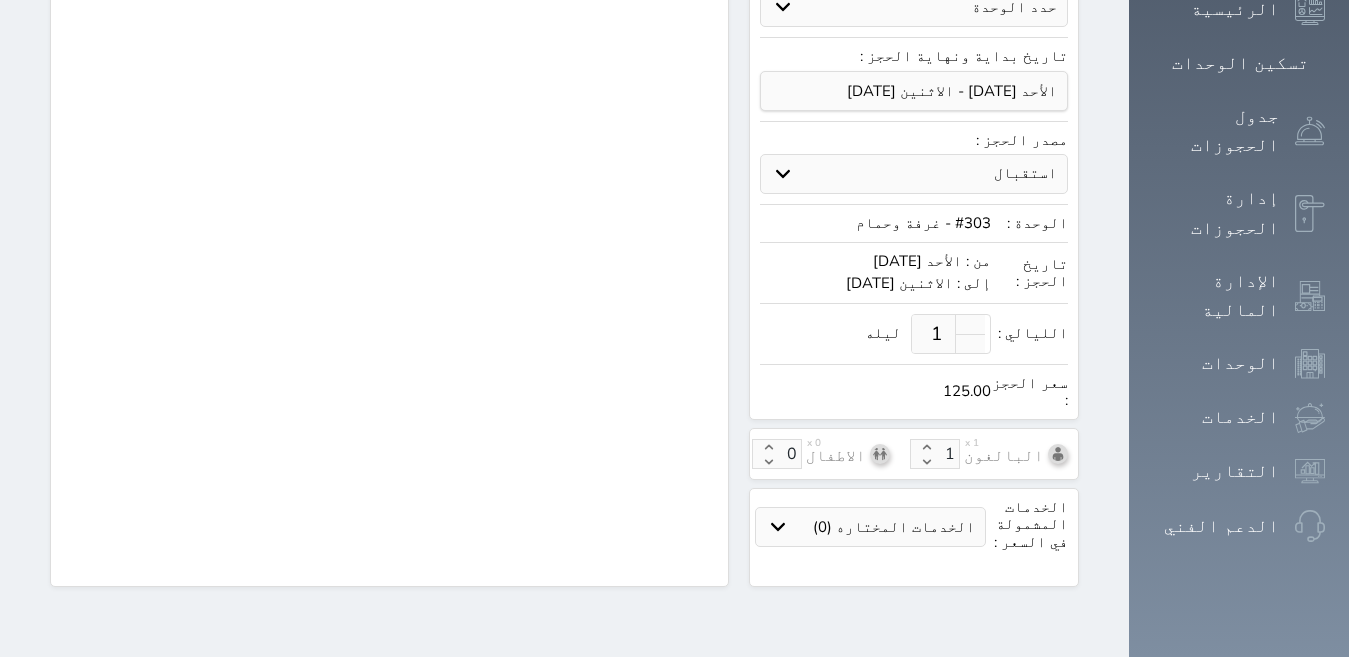scroll, scrollTop: 279, scrollLeft: 0, axis: vertical 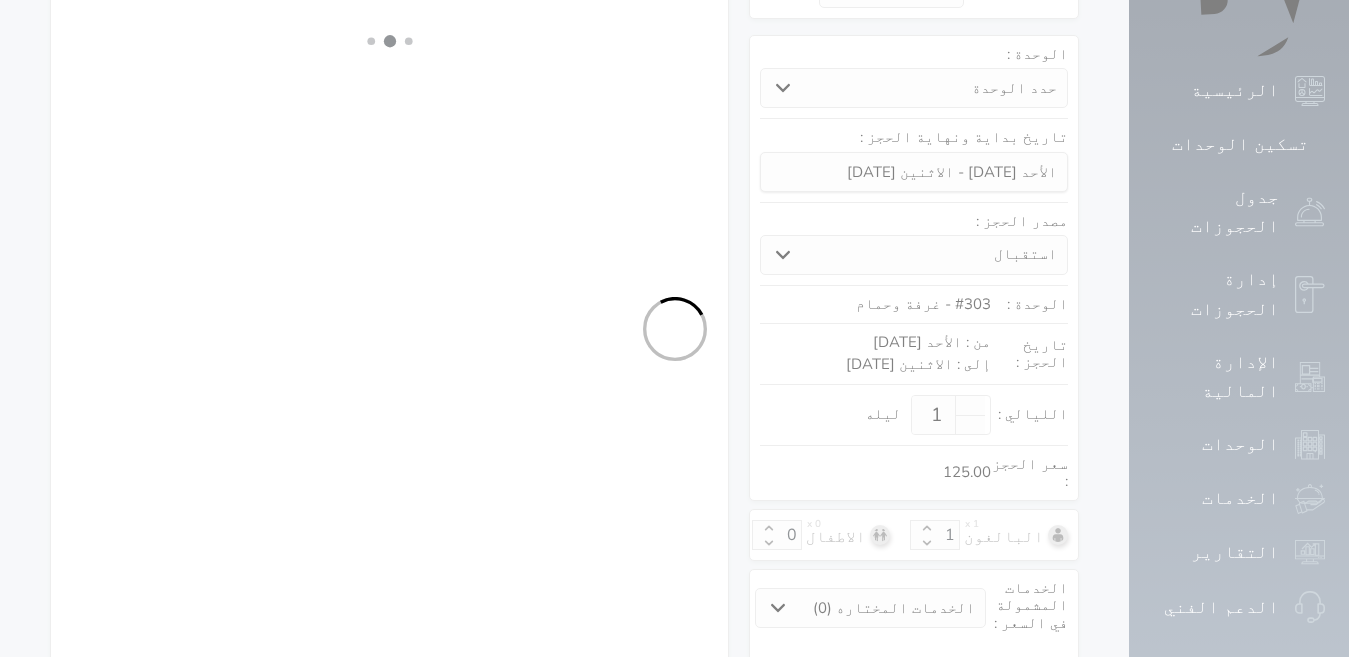select on "4" 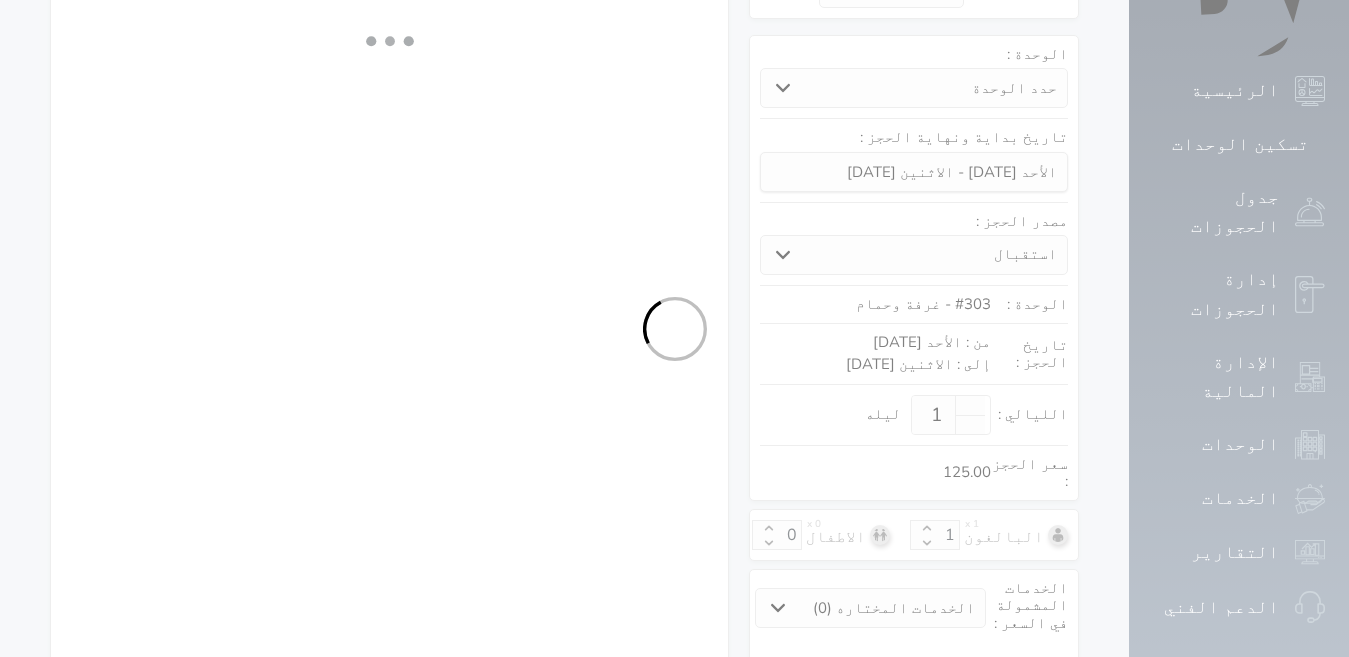 select on "401" 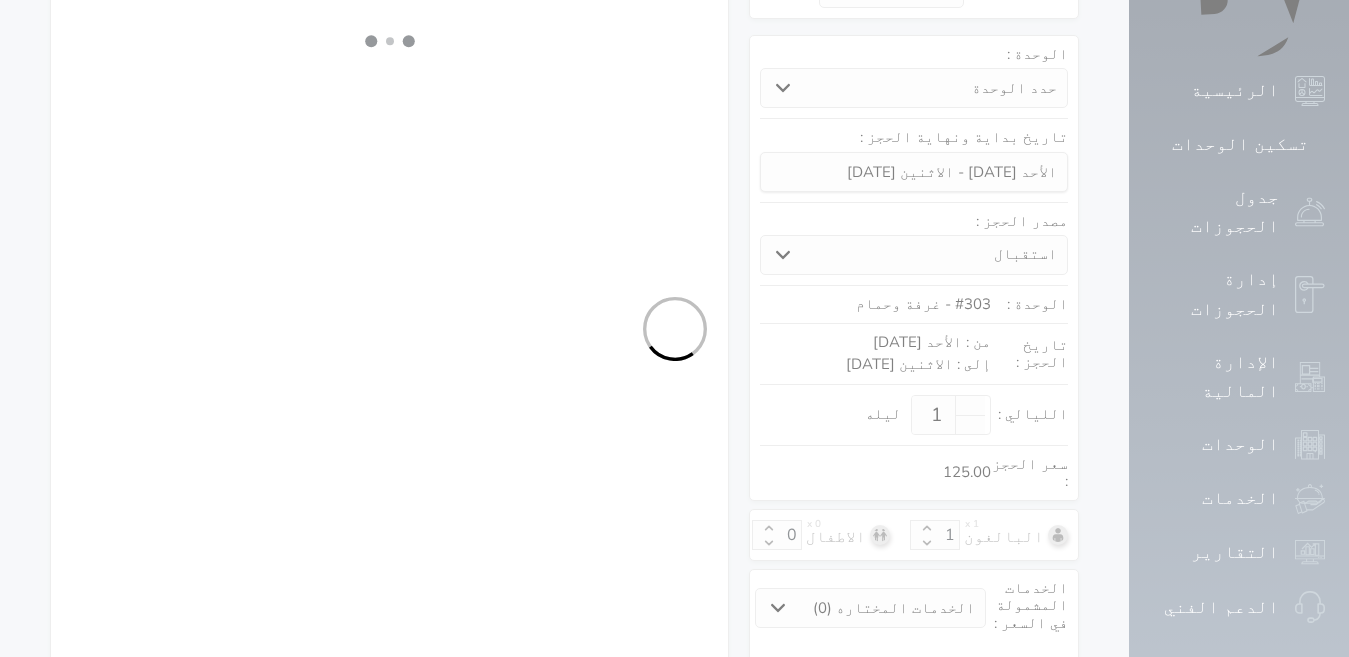 select on "4" 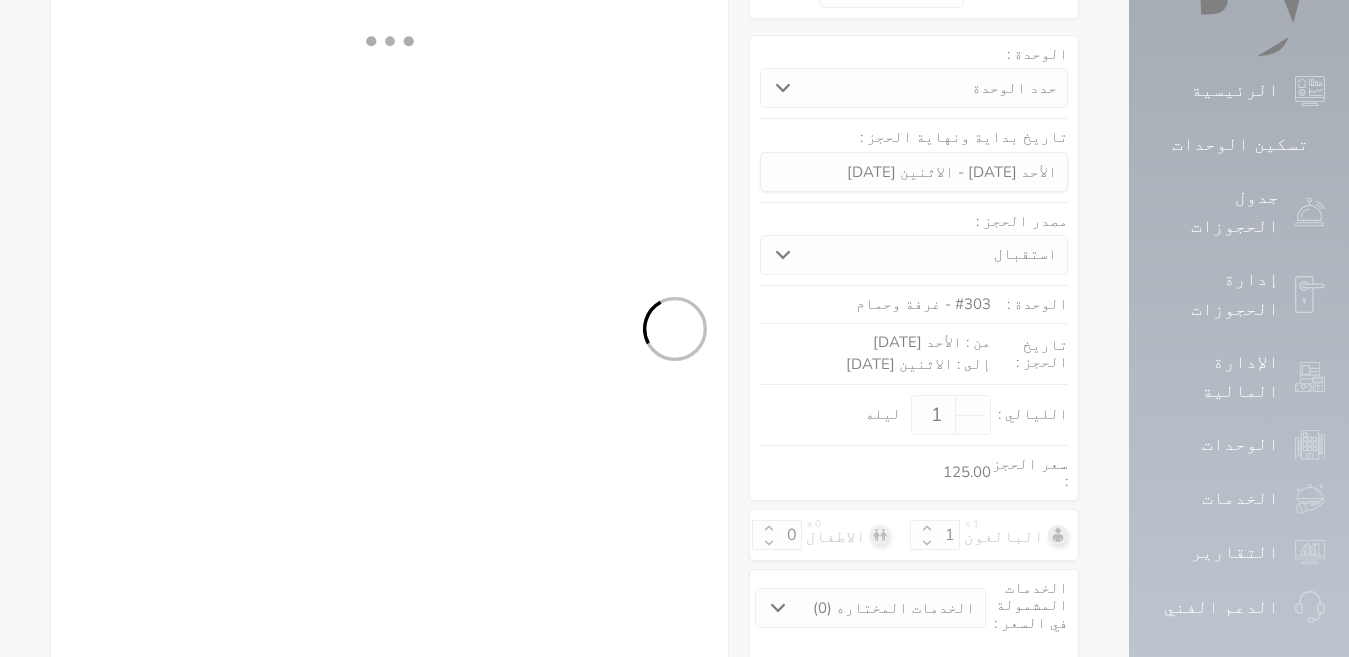 select on "7" 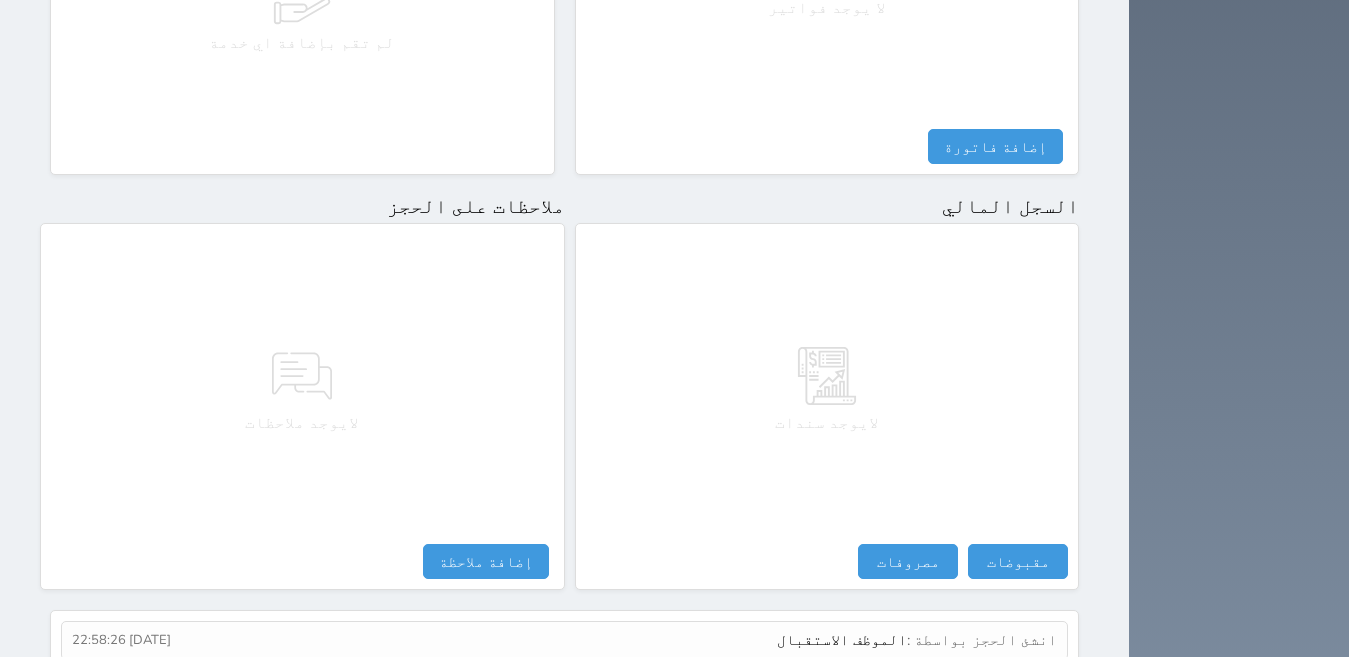 scroll, scrollTop: 1022, scrollLeft: 0, axis: vertical 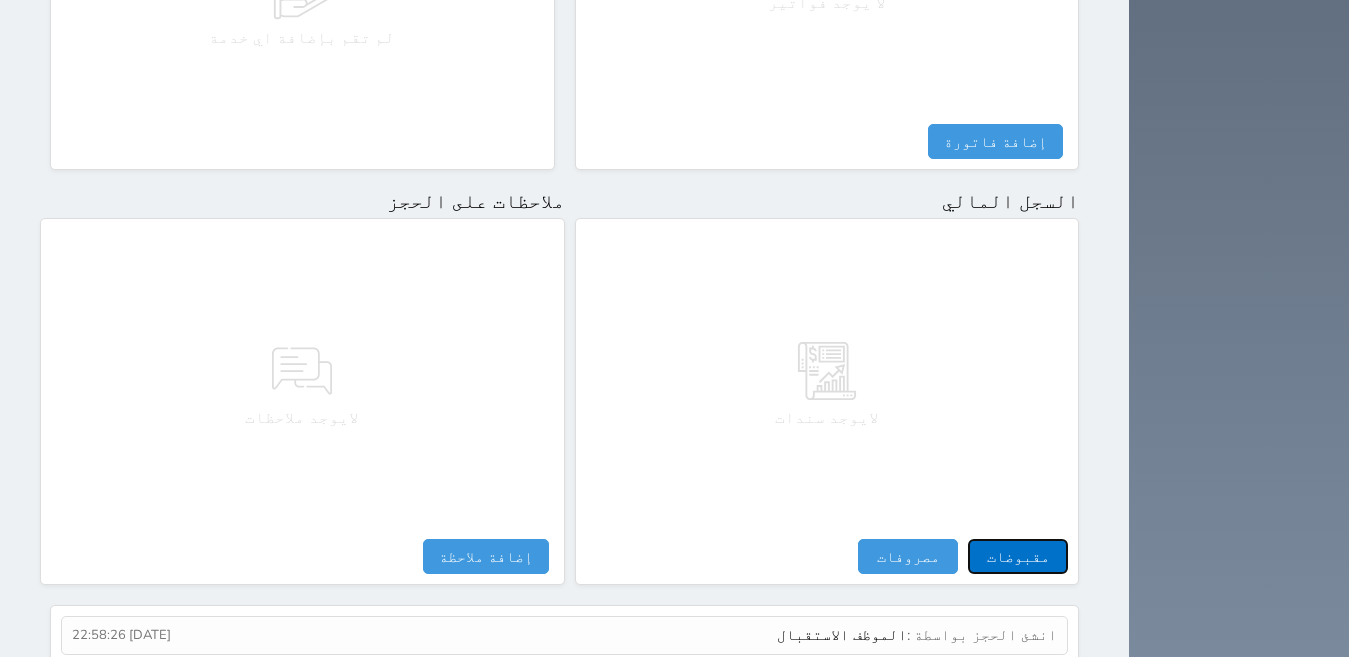click on "مقبوضات" at bounding box center (1018, 556) 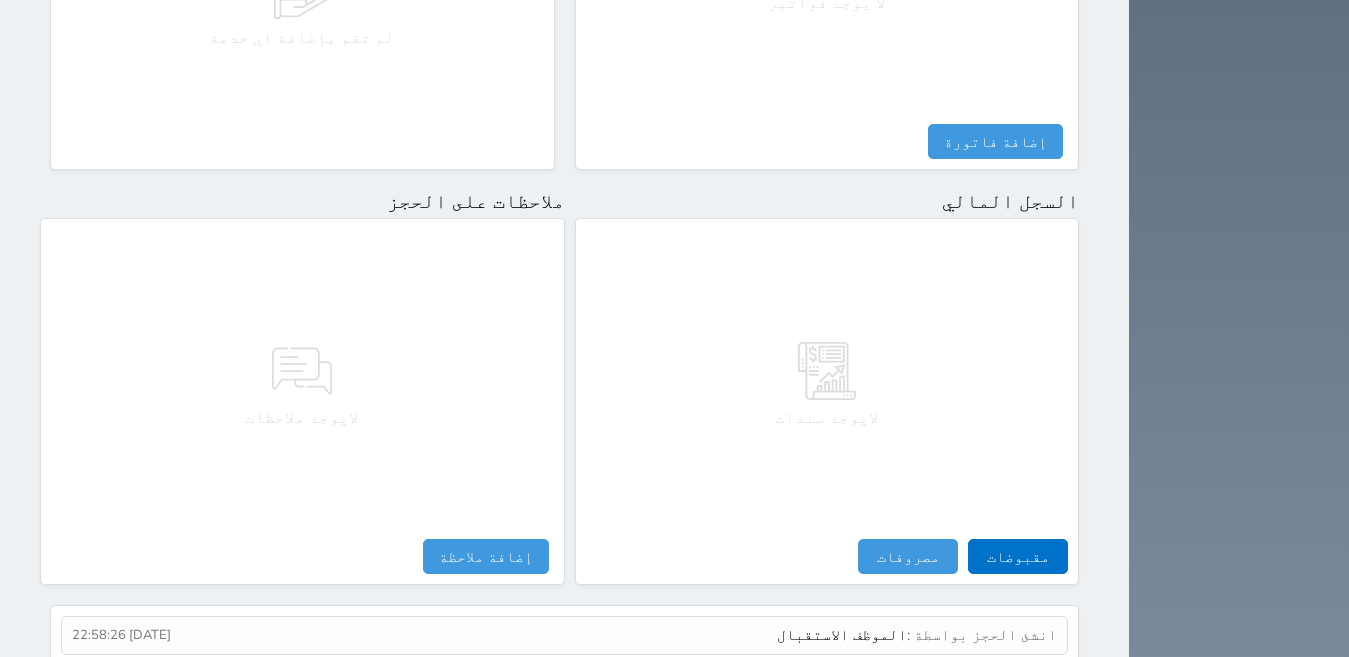 click on "مقبوضات                 النوع  *    اختيار     التاريخ *   [DATE] 22:58   من *   [PERSON_NAME] *   0   لأجل *     طريقة الدفع *   اختر طريقة الدفع   دفع نقدى   تحويل بنكى   مدى   بطاقة ائتمان   آجل   ملاحظات         حفظ" at bounding box center (0, 0) 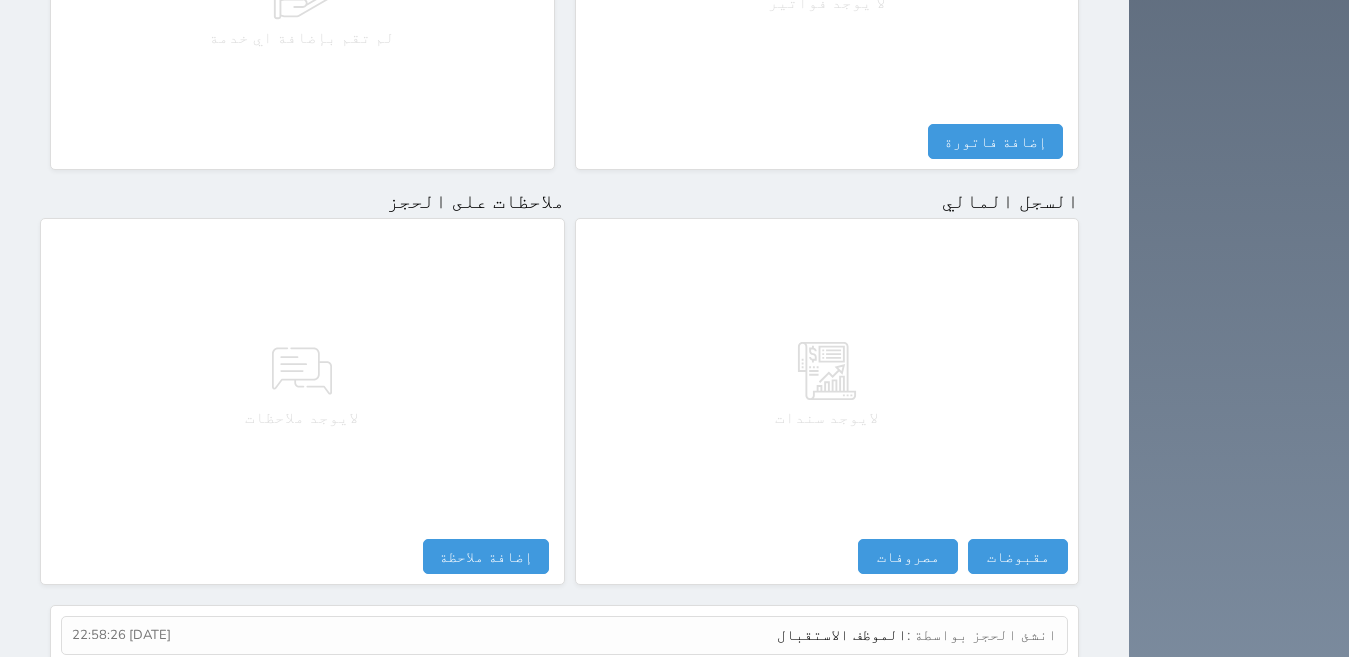 select 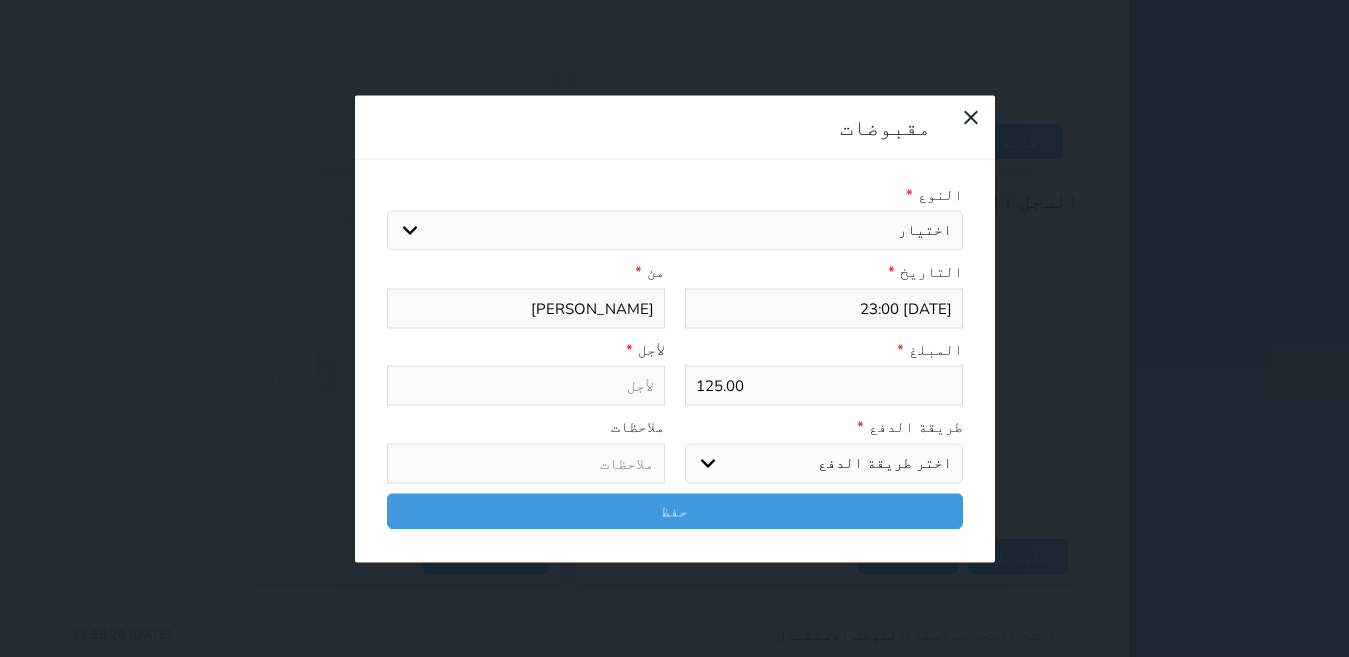 select 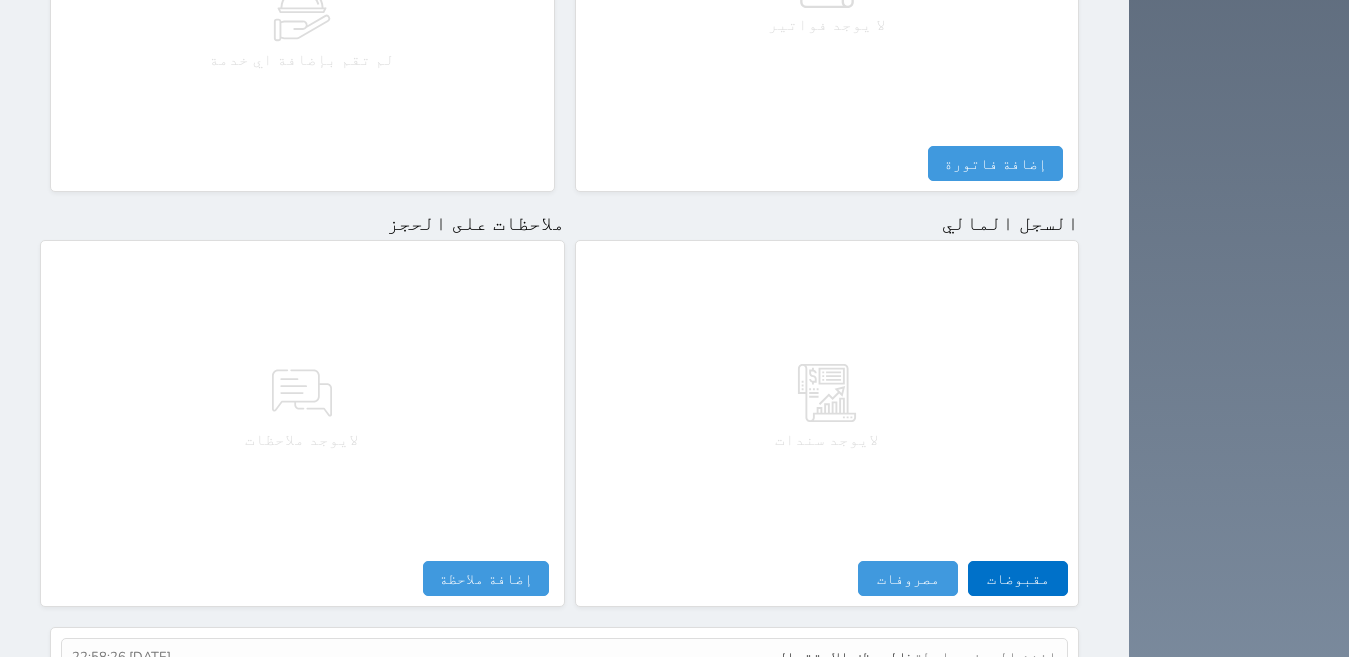 scroll, scrollTop: 1022, scrollLeft: 0, axis: vertical 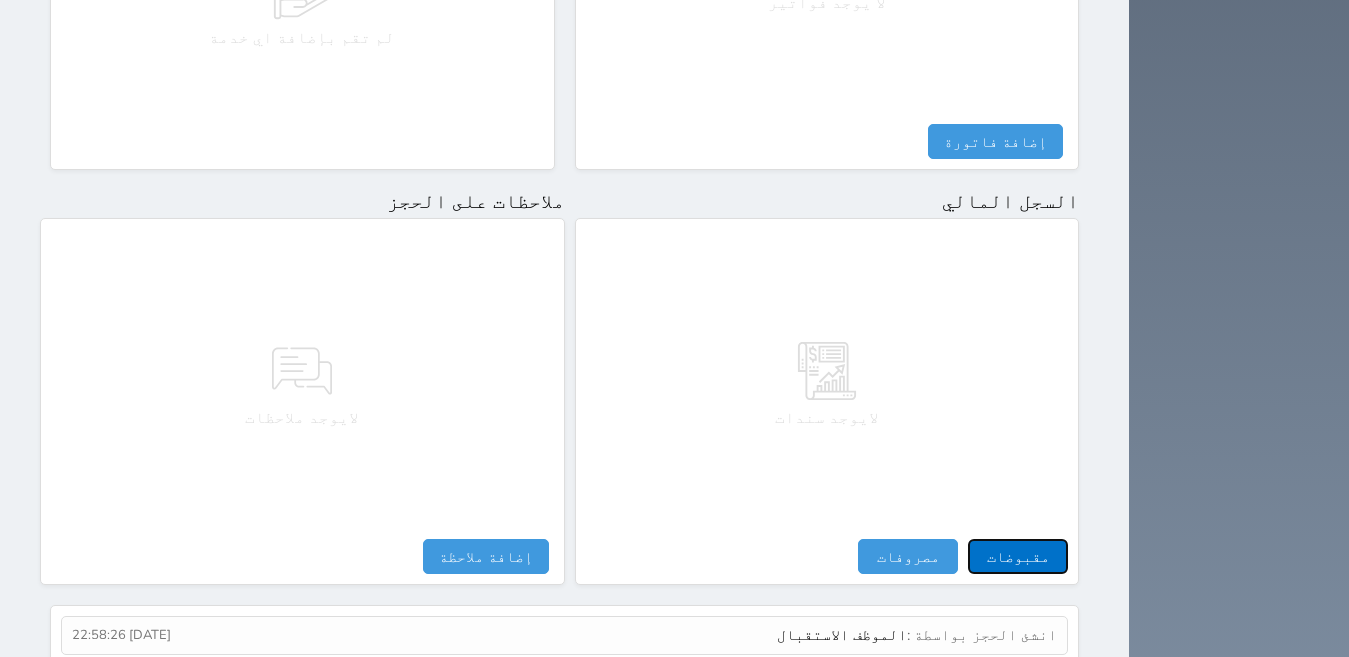 click on "مقبوضات" at bounding box center [1018, 556] 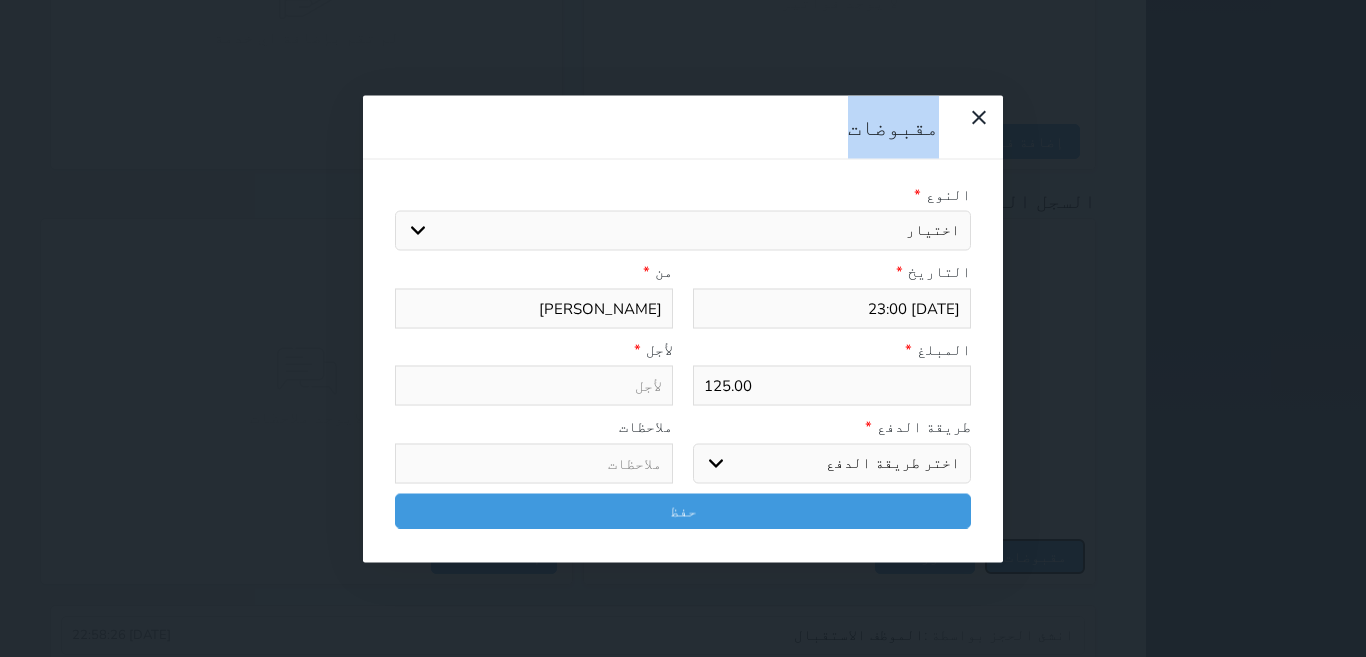 select 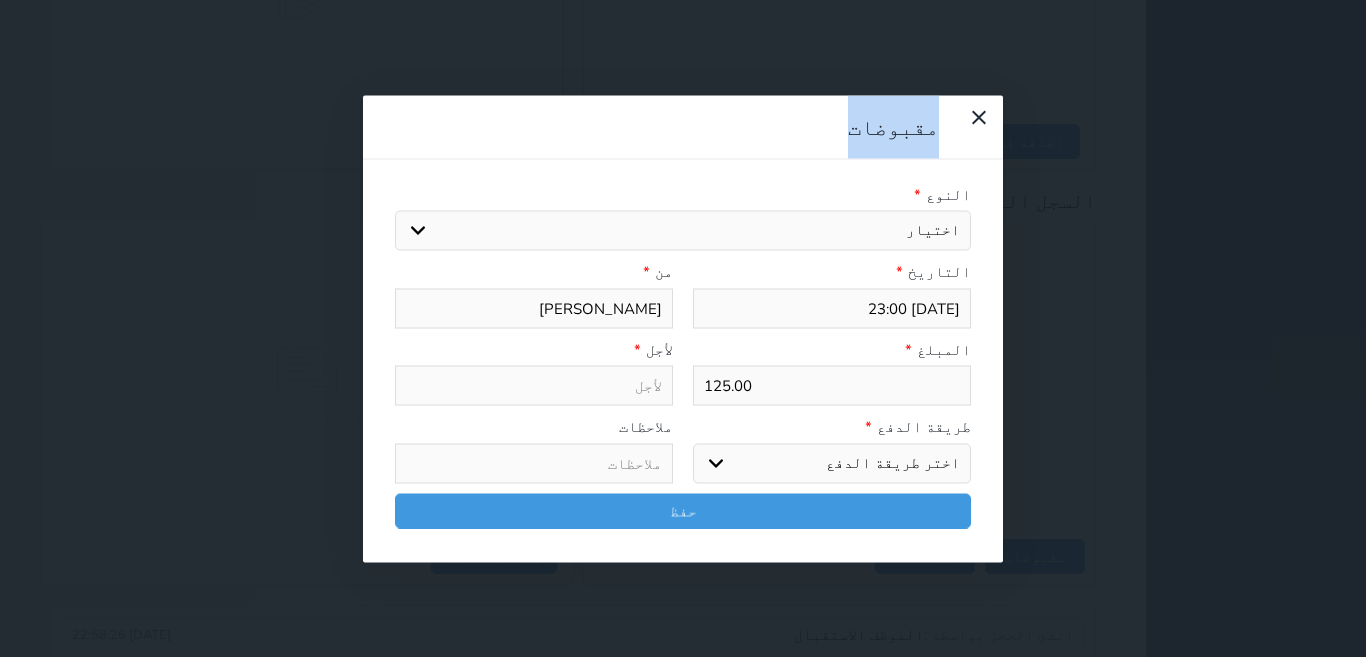 click on "اختيار   مقبوضات عامة قيمة إيجار فواتير تامين عربون لا ينطبق آخر مغسلة واي فاي - الإنترنت مواقف السيارات طعام الأغذية والمشروبات مشروبات المشروبات الباردة المشروبات الساخنة الإفطار غداء عشاء مخبز و كعك حمام سباحة الصالة الرياضية سبا و خدمات الجمال اختيار وإسقاط (خدمات النقل) ميني بار كابل - تلفزيون سرير إضافي تصفيف الشعر التسوق خدمات الجولات السياحية المنظمة خدمات الدليل السياحي" at bounding box center [683, 231] 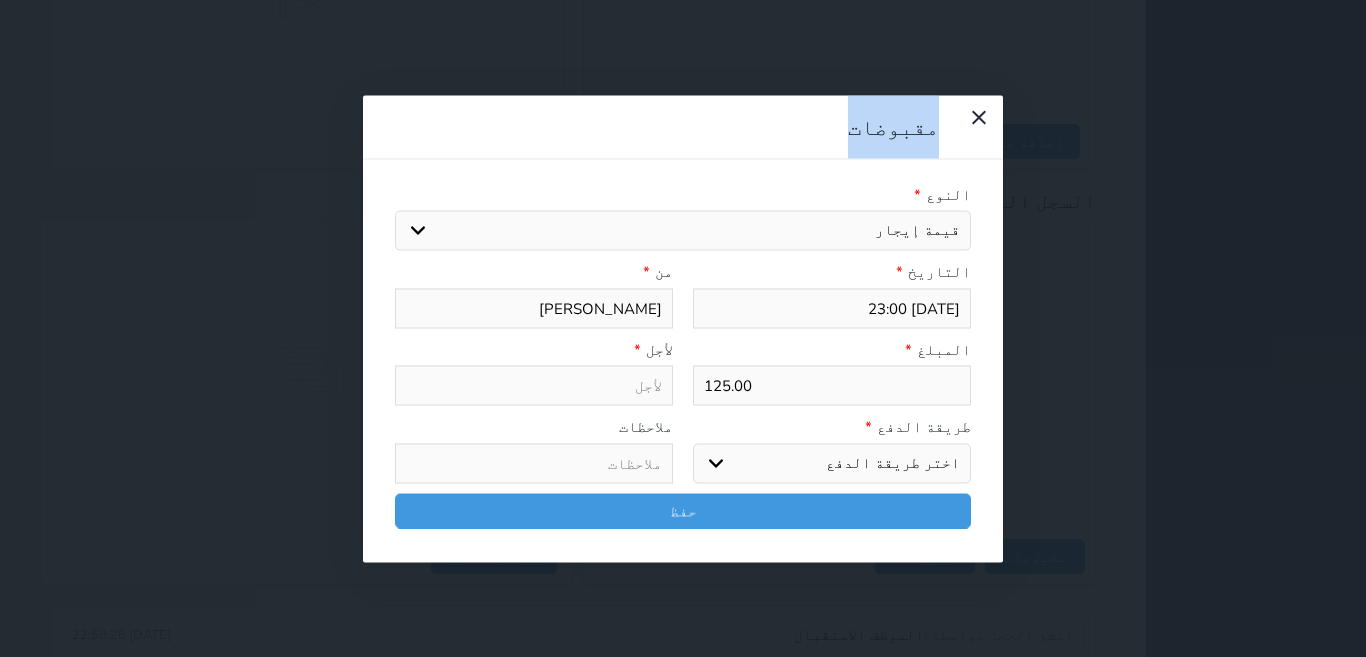 click on "اختيار   مقبوضات عامة قيمة إيجار فواتير تامين عربون لا ينطبق آخر مغسلة واي فاي - الإنترنت مواقف السيارات طعام الأغذية والمشروبات مشروبات المشروبات الباردة المشروبات الساخنة الإفطار غداء عشاء مخبز و كعك حمام سباحة الصالة الرياضية سبا و خدمات الجمال اختيار وإسقاط (خدمات النقل) ميني بار كابل - تلفزيون سرير إضافي تصفيف الشعر التسوق خدمات الجولات السياحية المنظمة خدمات الدليل السياحي" at bounding box center (683, 231) 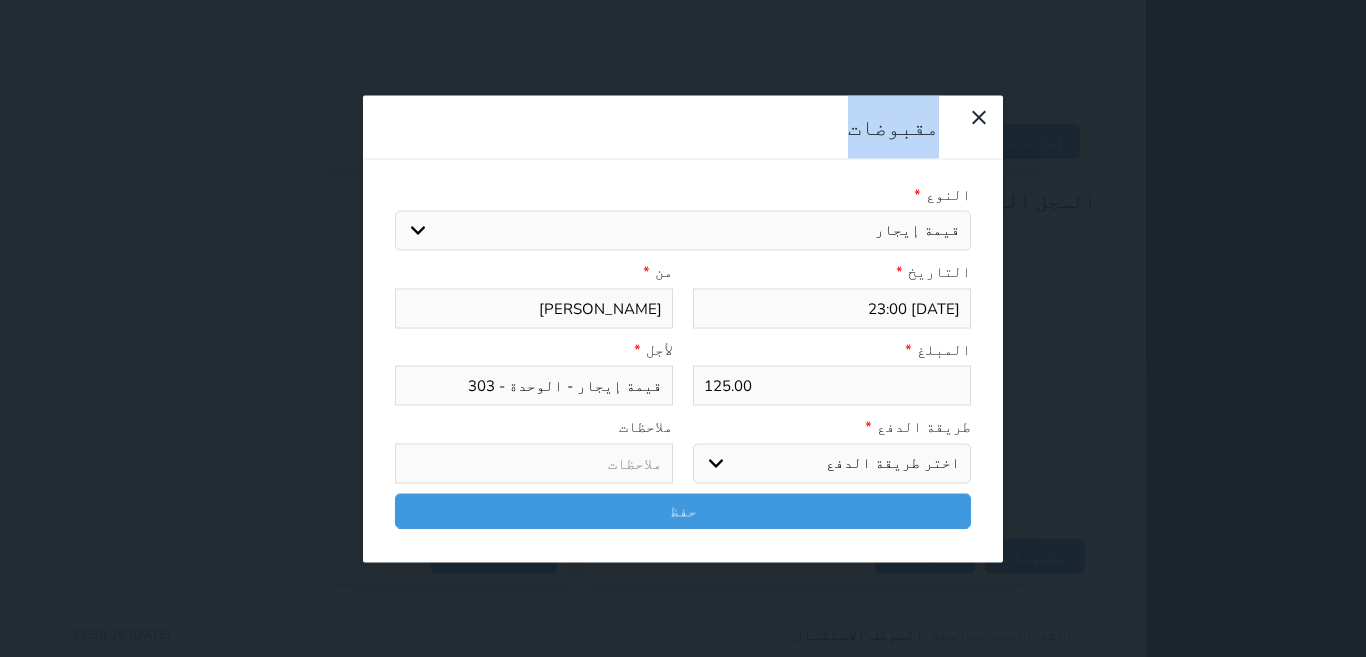click on "اختر طريقة الدفع   دفع نقدى   تحويل بنكى   مدى   بطاقة ائتمان   آجل" at bounding box center (832, 463) 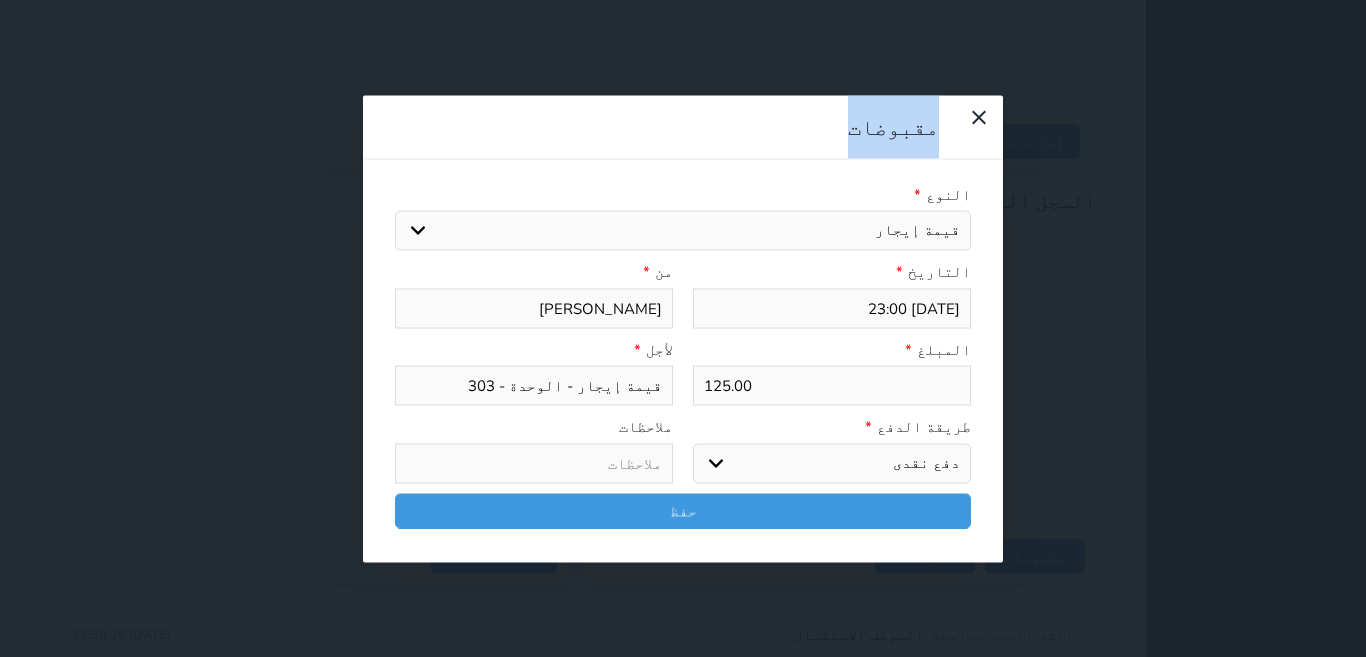click on "اختر طريقة الدفع   دفع نقدى   تحويل بنكى   مدى   بطاقة ائتمان   آجل" at bounding box center (832, 463) 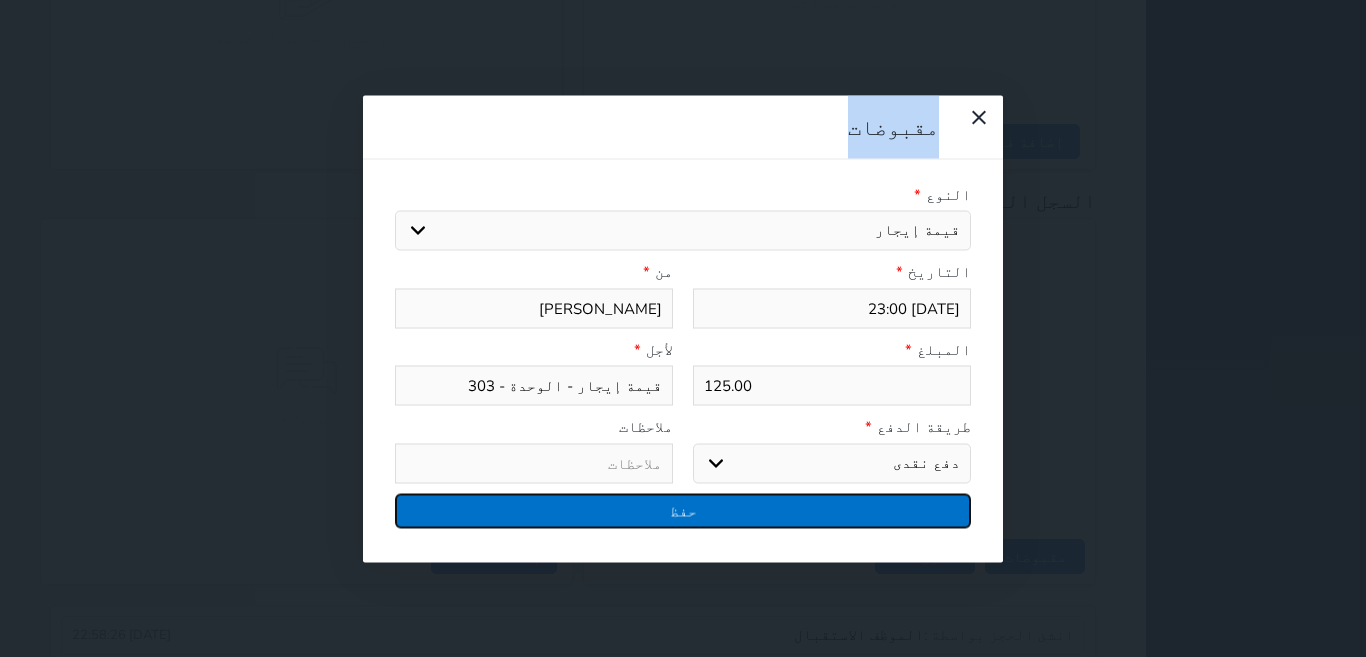 click on "حفظ" at bounding box center [683, 510] 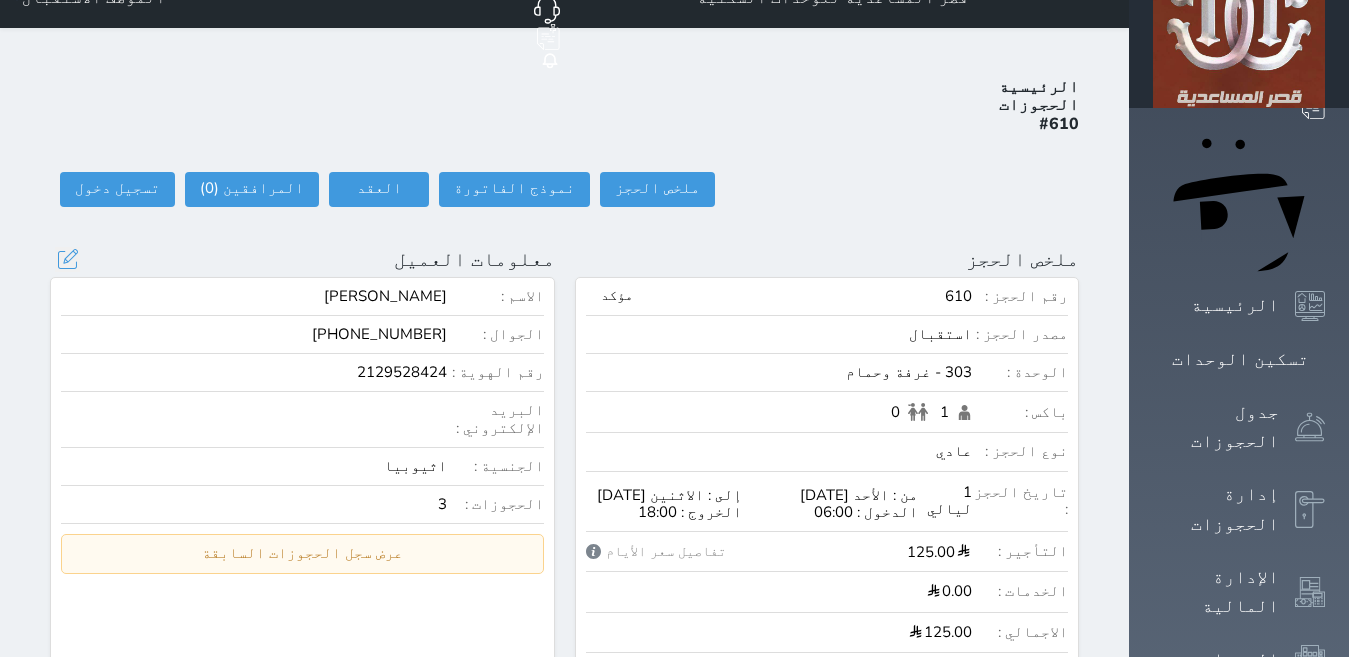 scroll, scrollTop: 22, scrollLeft: 0, axis: vertical 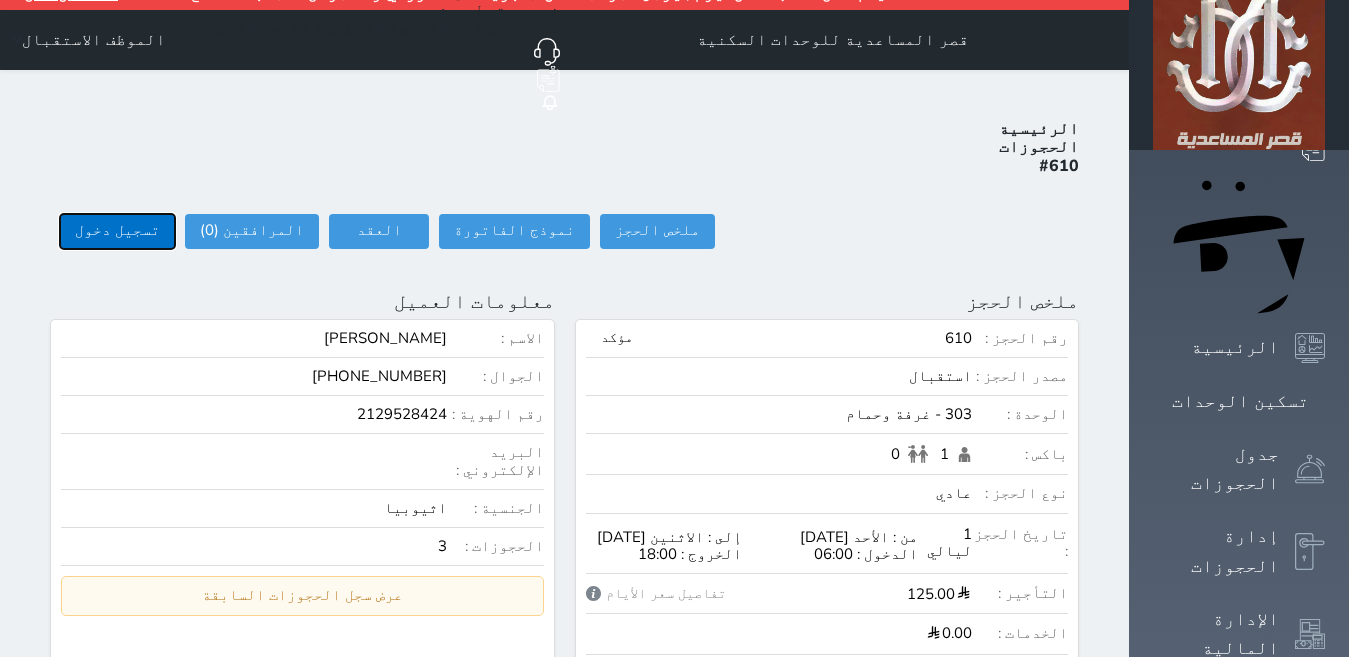 click on "تسجيل دخول" at bounding box center [117, 231] 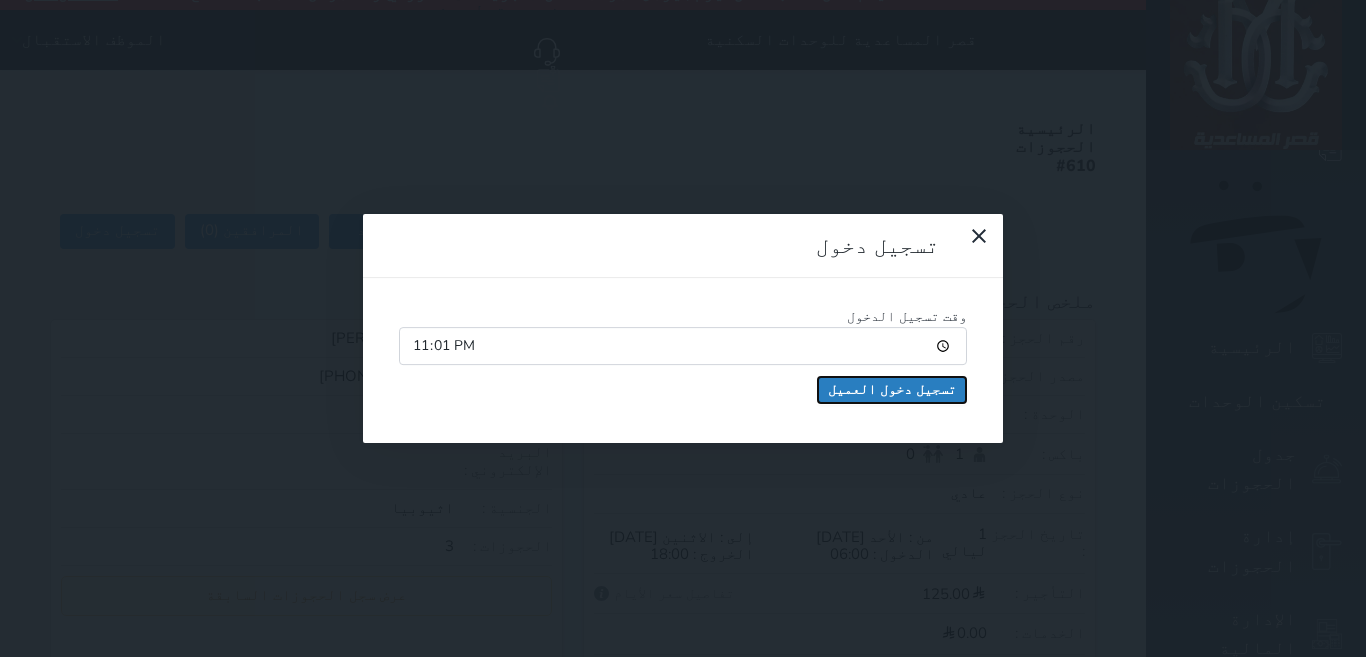 click on "تسجيل دخول العميل" at bounding box center [892, 390] 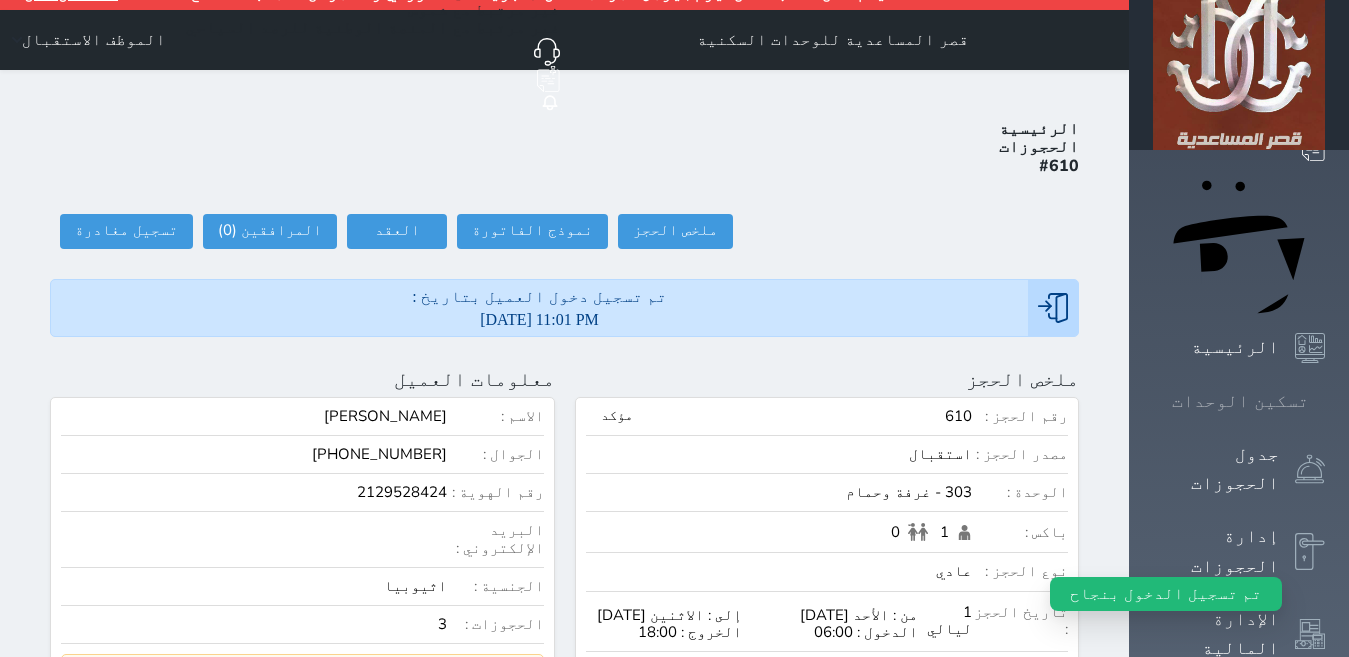 click on "تسكين الوحدات" at bounding box center (1240, 401) 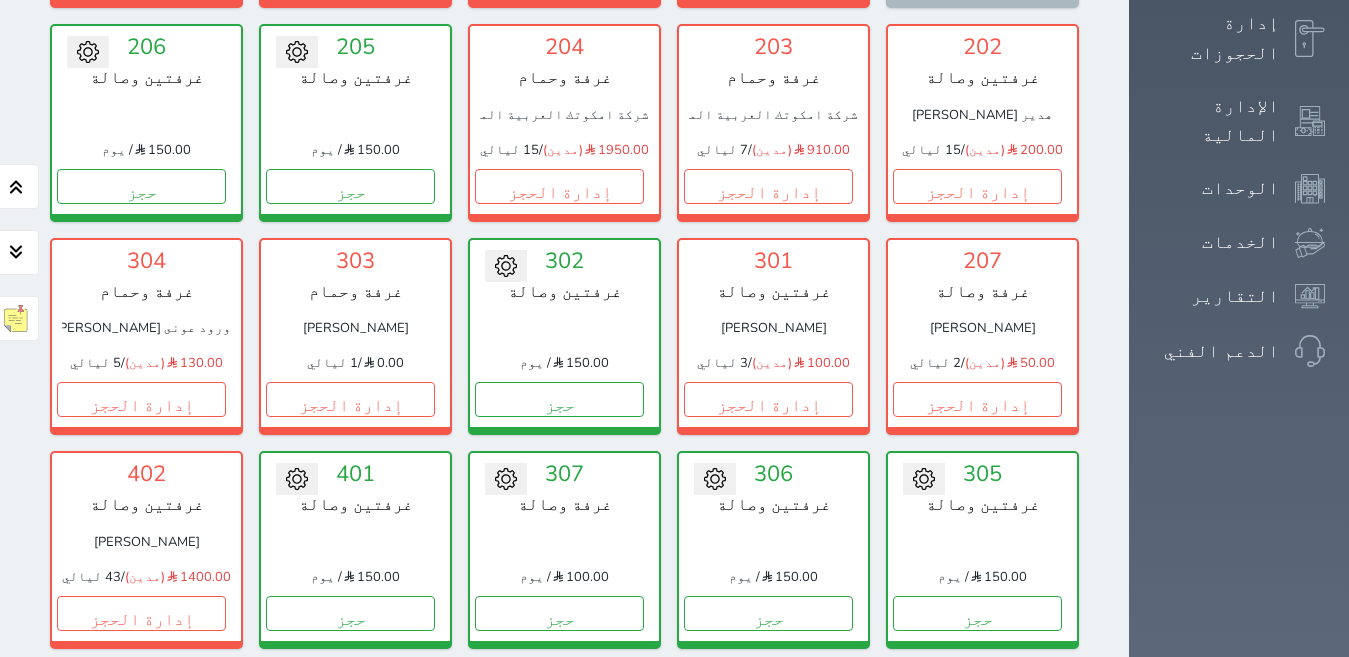 scroll, scrollTop: 500, scrollLeft: 0, axis: vertical 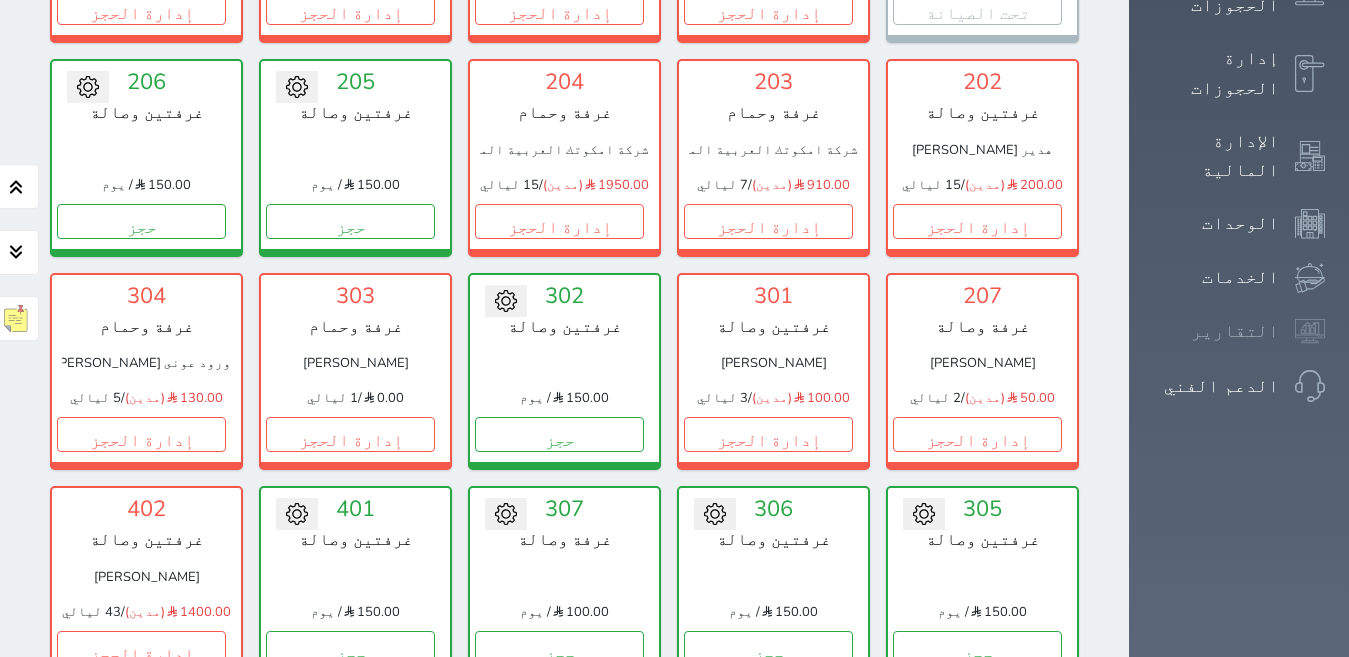 click 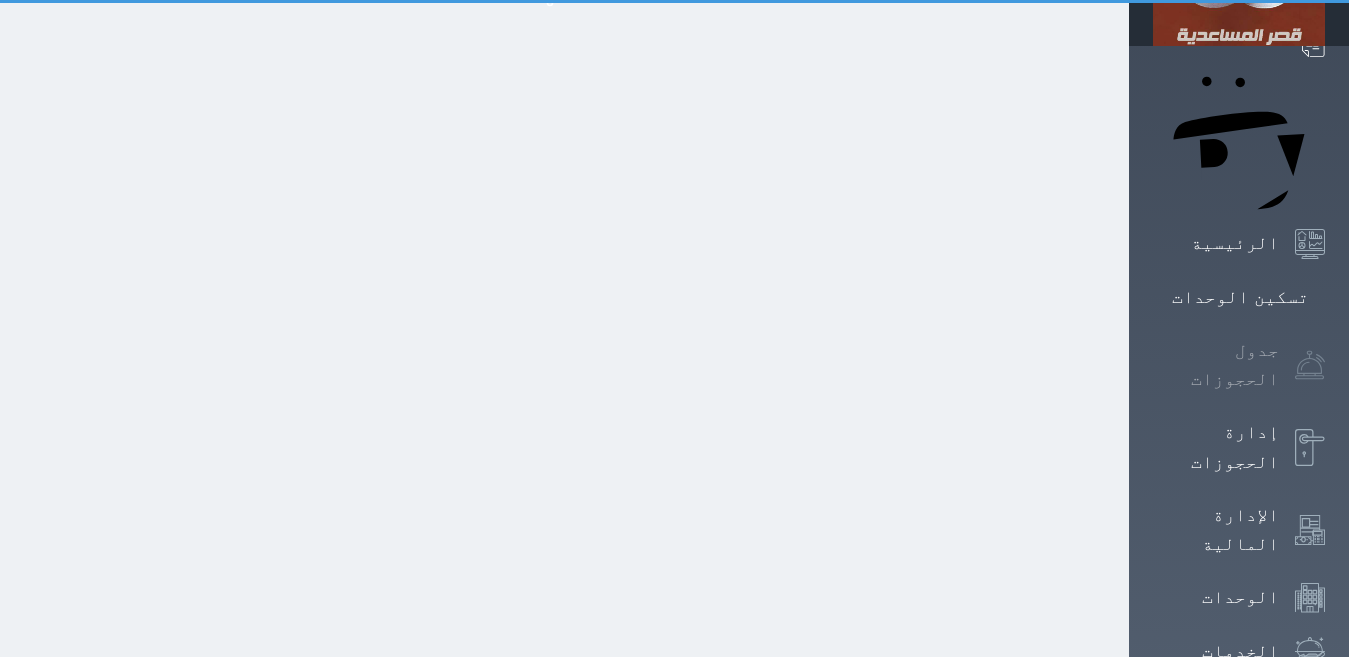 scroll, scrollTop: 0, scrollLeft: 0, axis: both 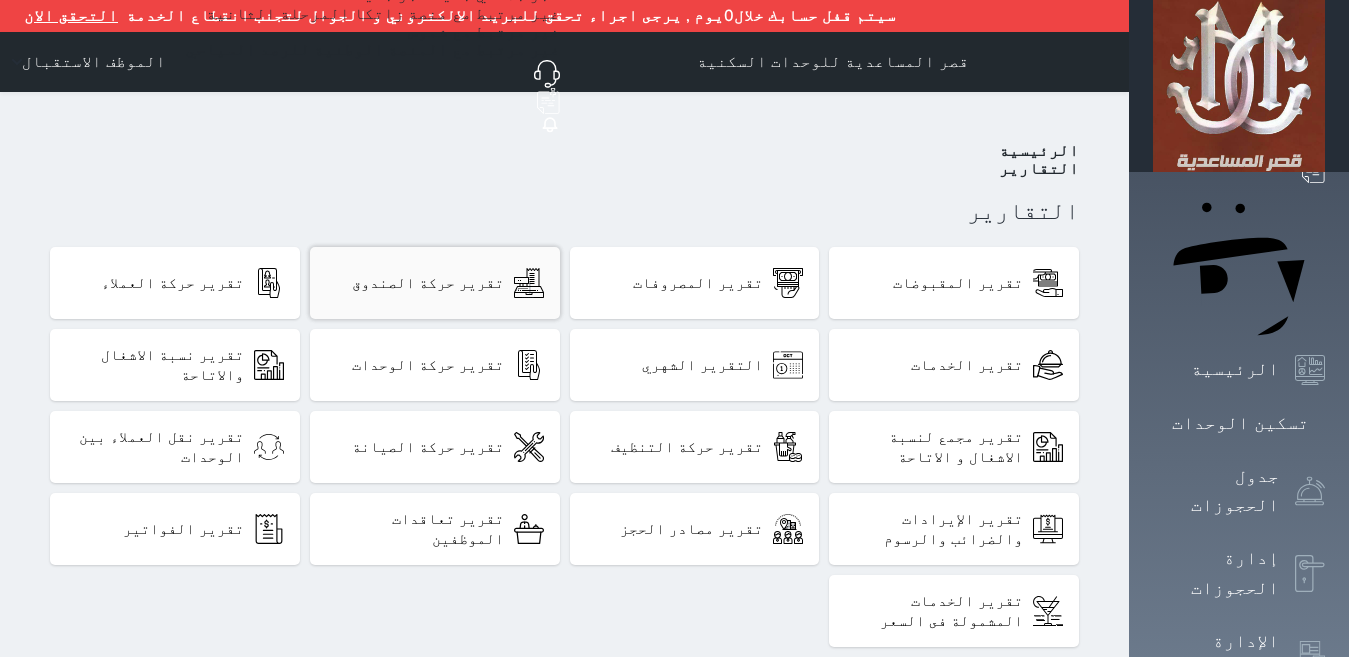click on "تقرير حركة الصندوق" at bounding box center [435, 283] 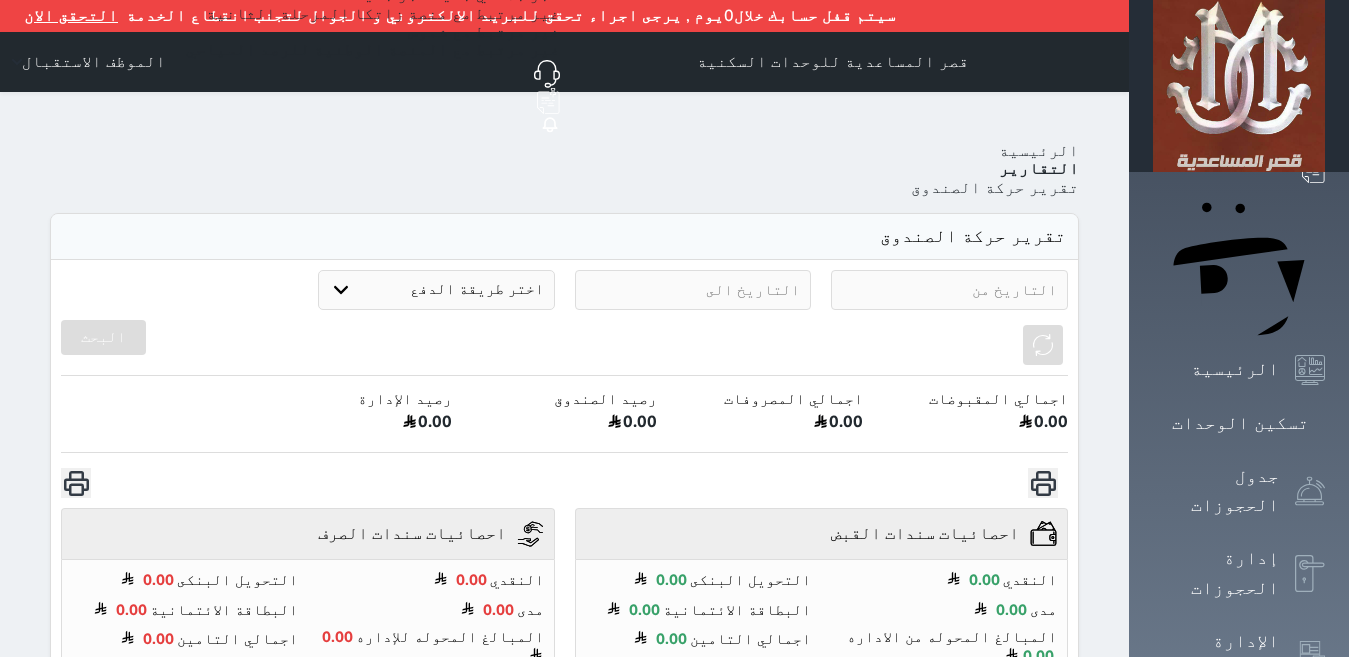 select on "6" 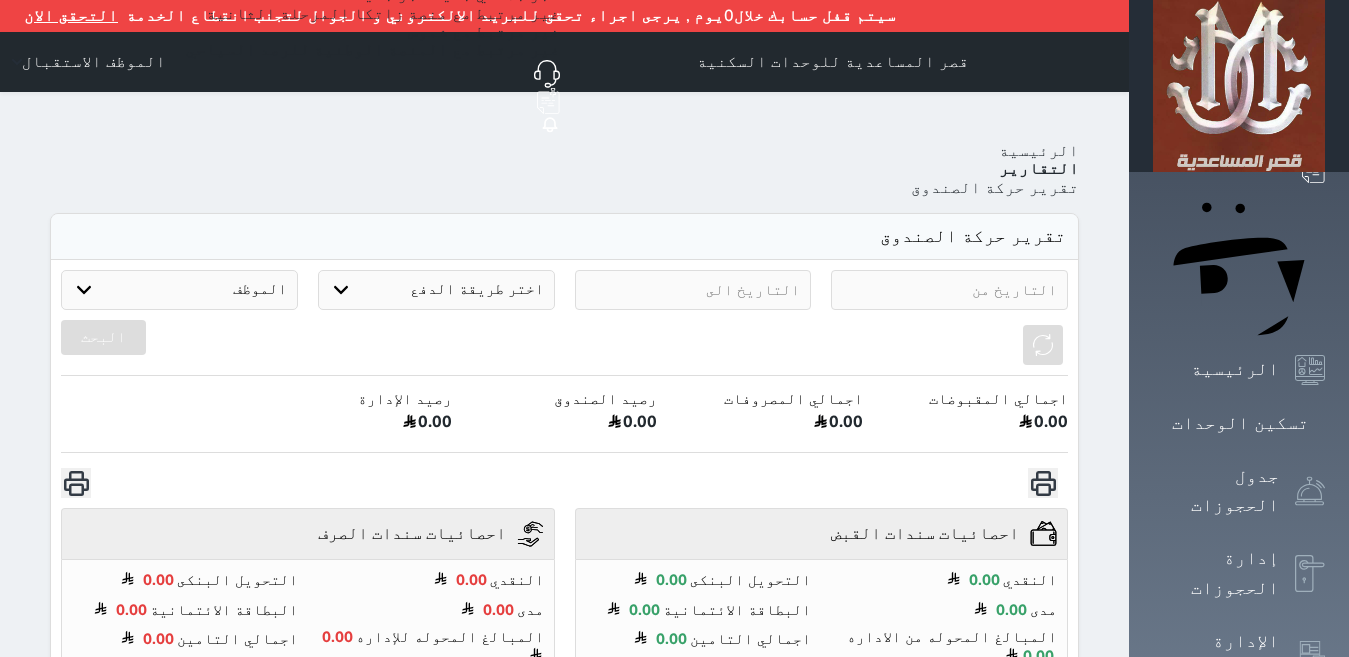 click at bounding box center [949, 290] 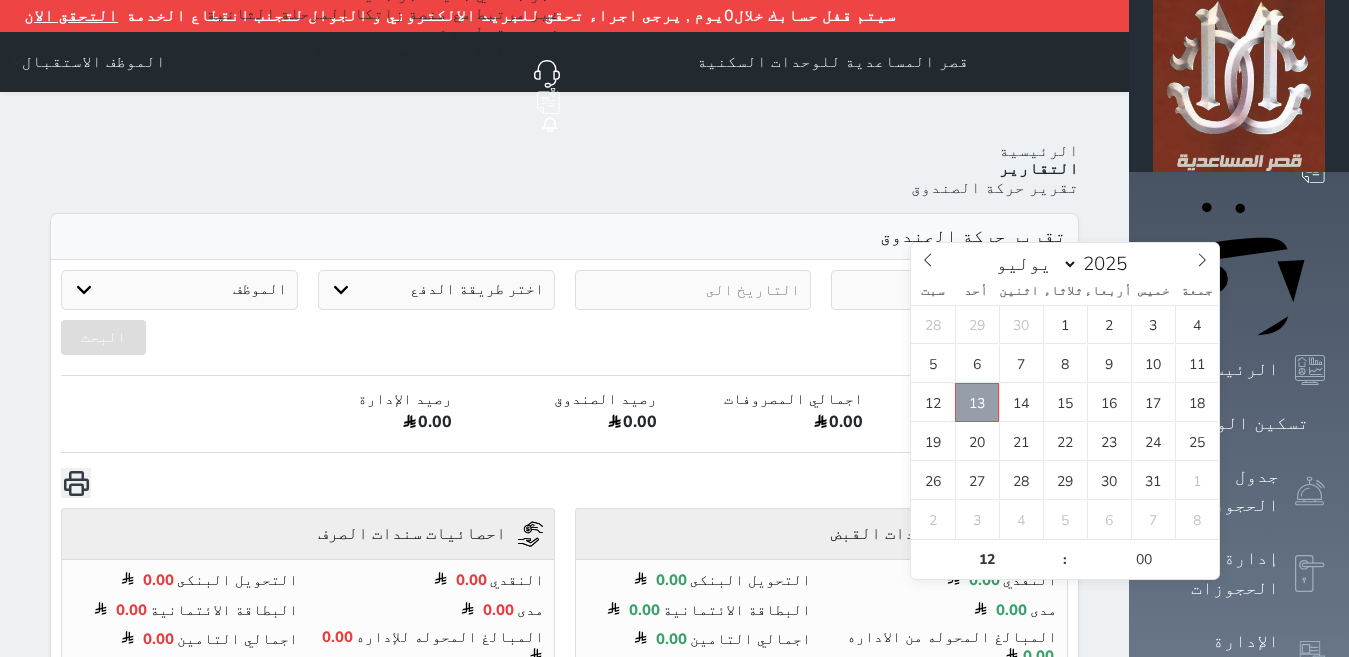 click on "13" at bounding box center [977, 402] 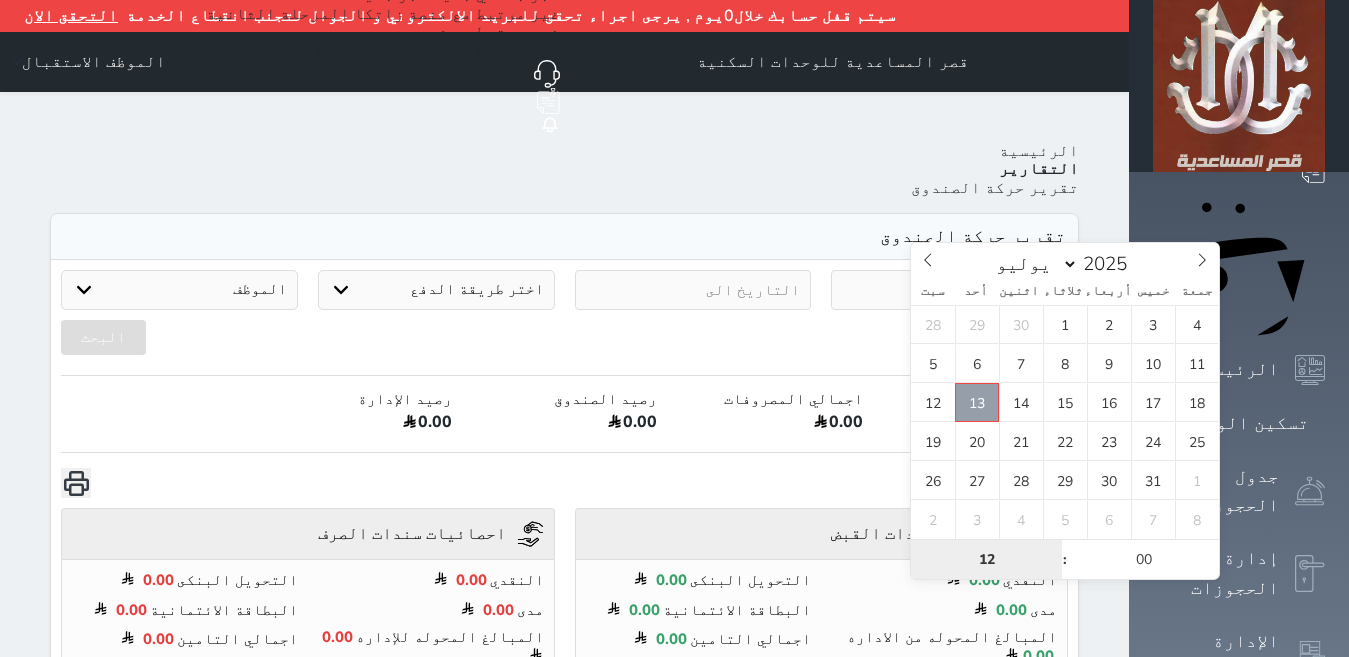 type on "[DATE] 12:00" 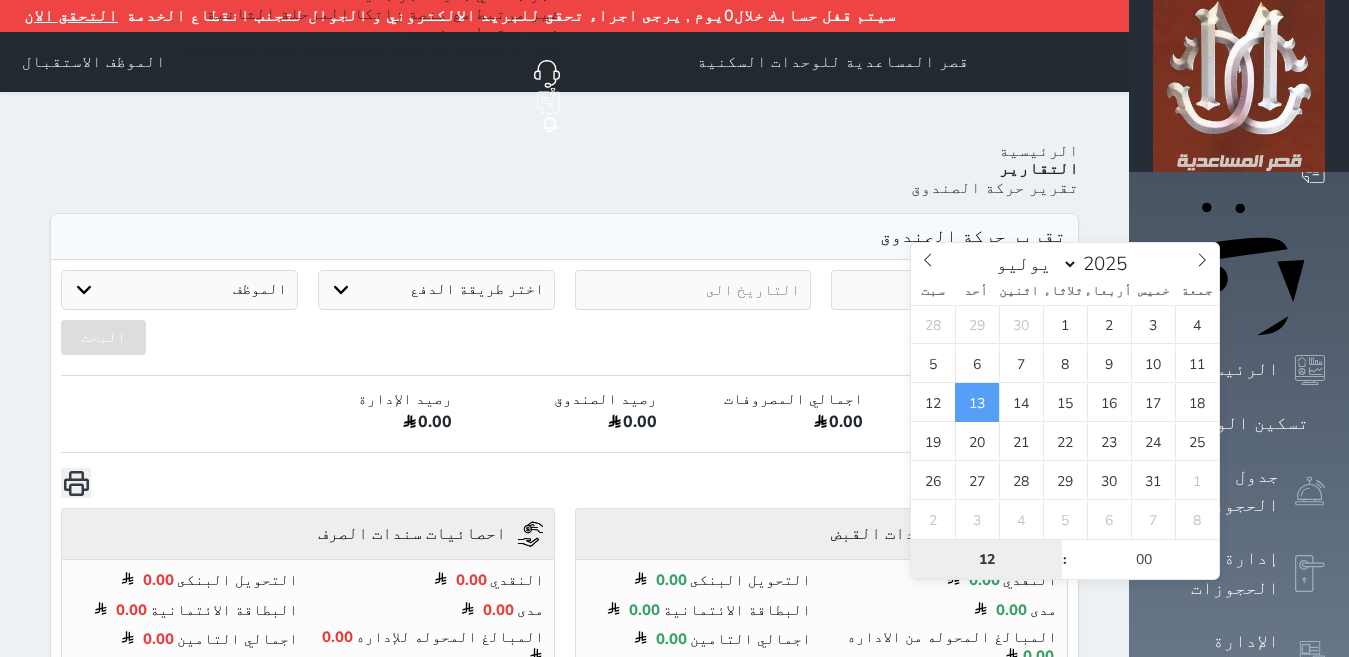 type on "6" 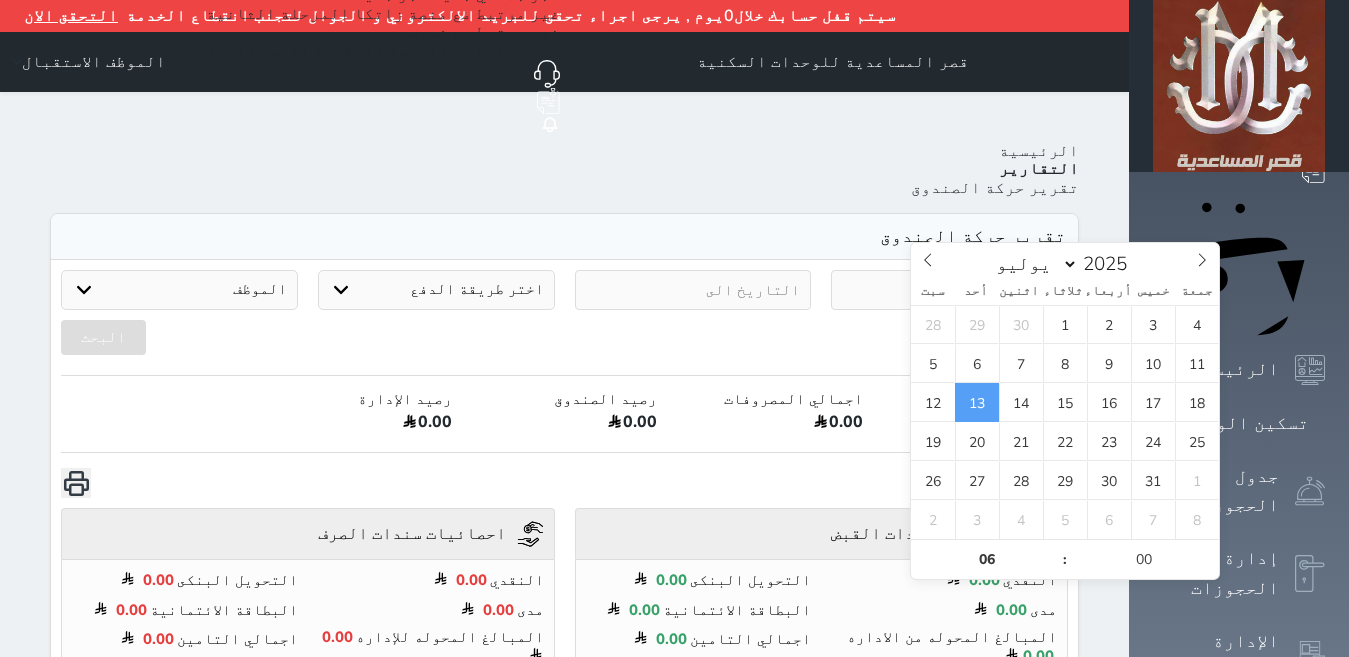 click on "رصيد الإدارة" at bounding box center [358, 399] 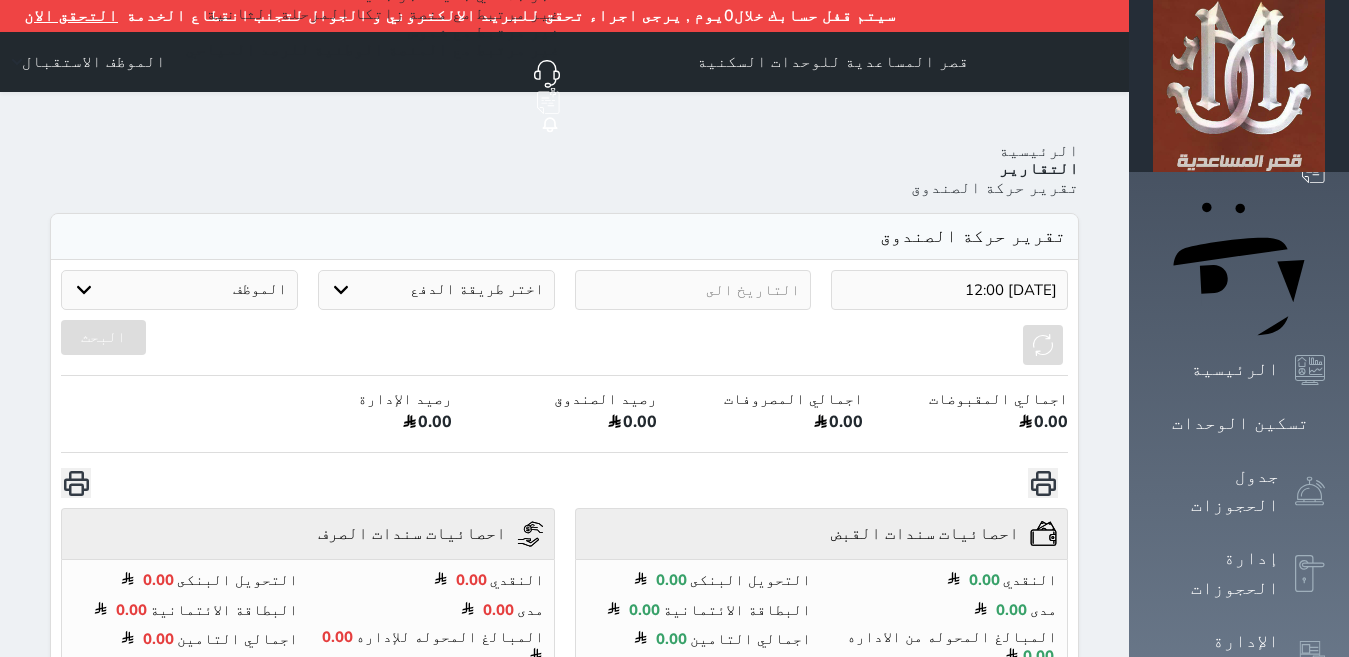 type on "[DATE] 06:00" 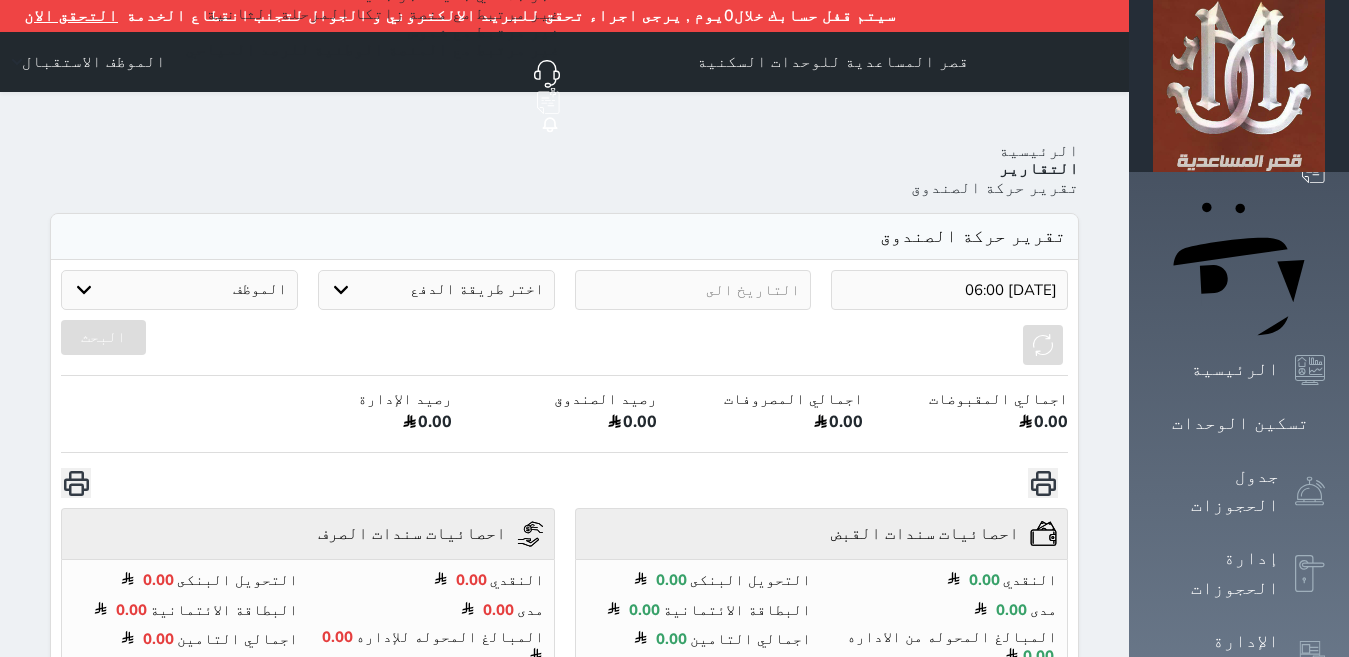 click at bounding box center [693, 290] 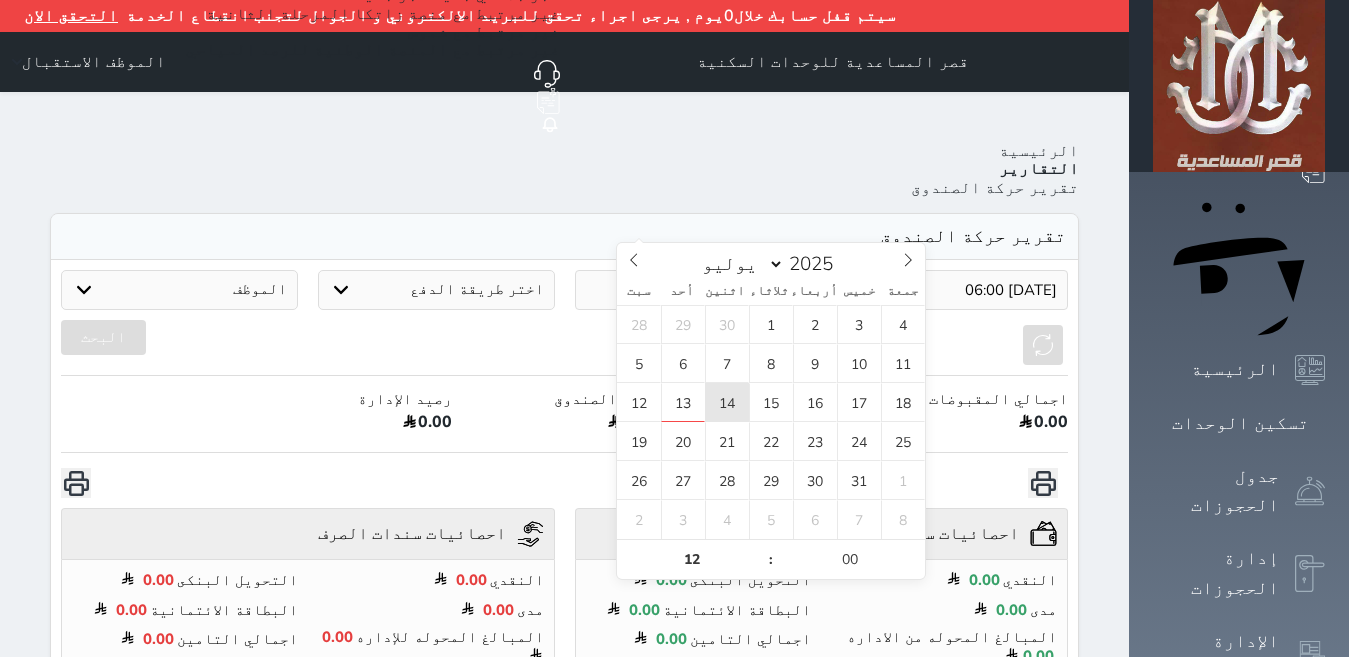 click on "14" at bounding box center (727, 402) 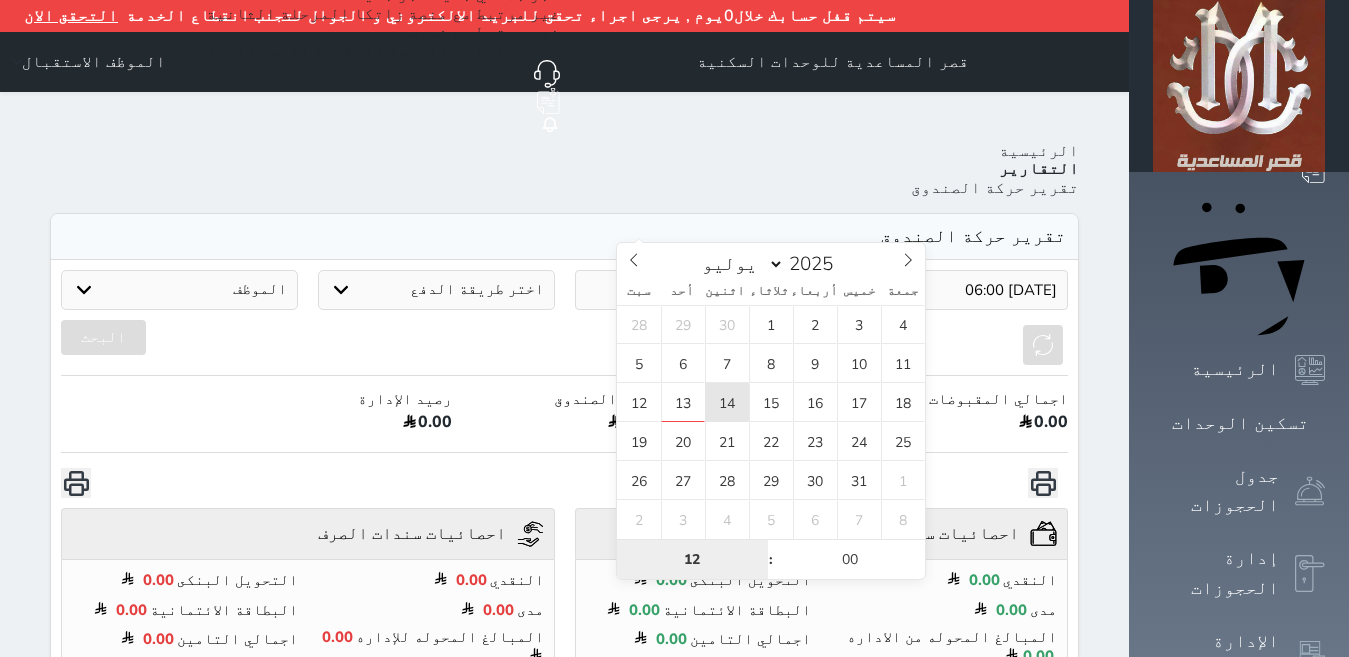 type on "[DATE] 12:00" 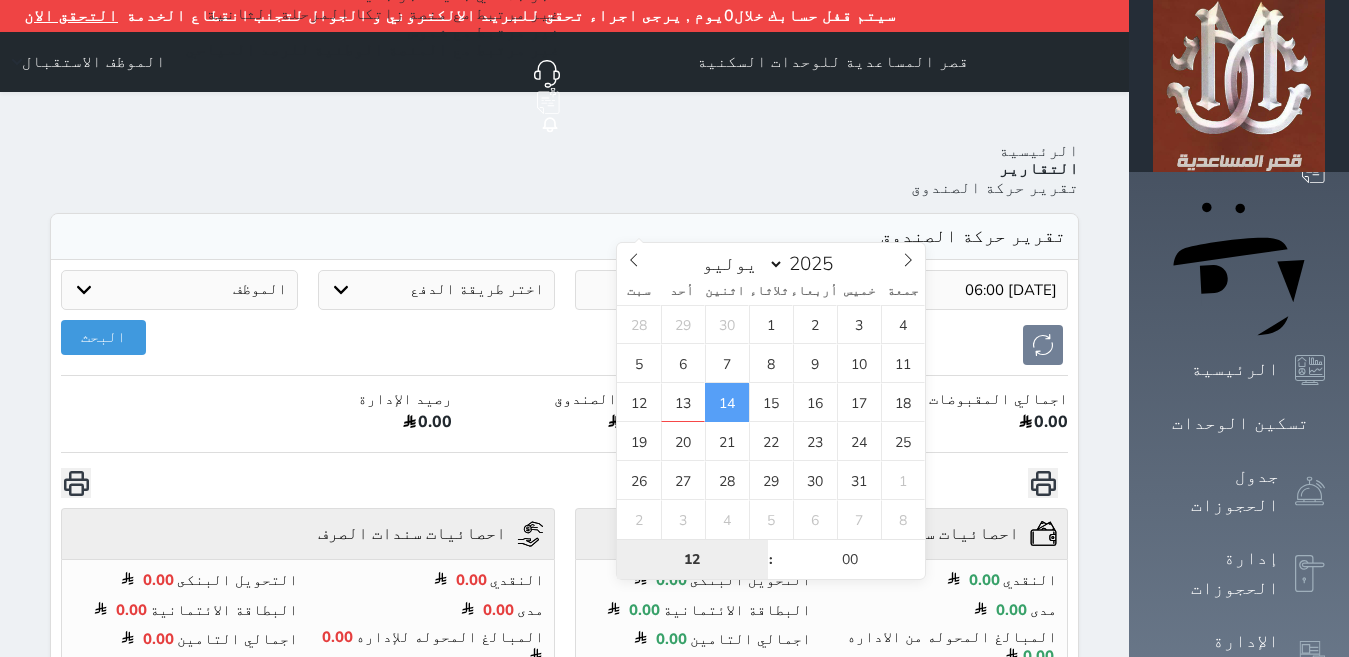 type on "6" 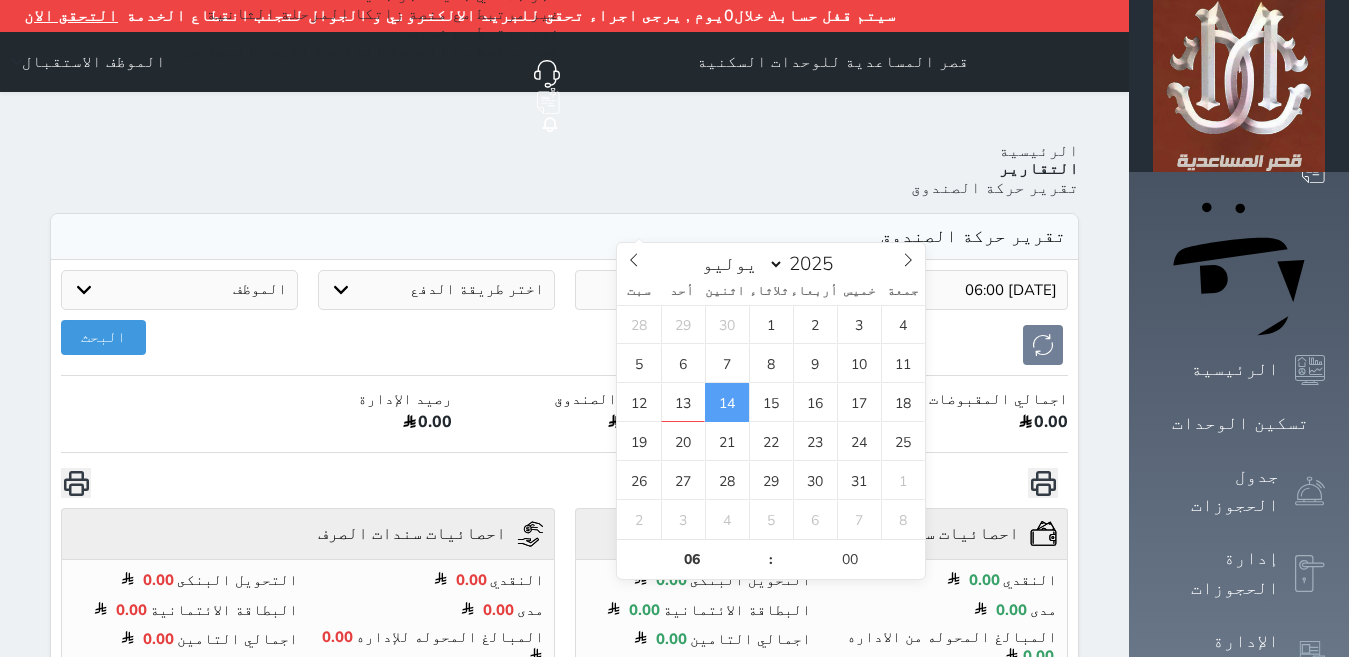 click on "البحث" at bounding box center [564, 345] 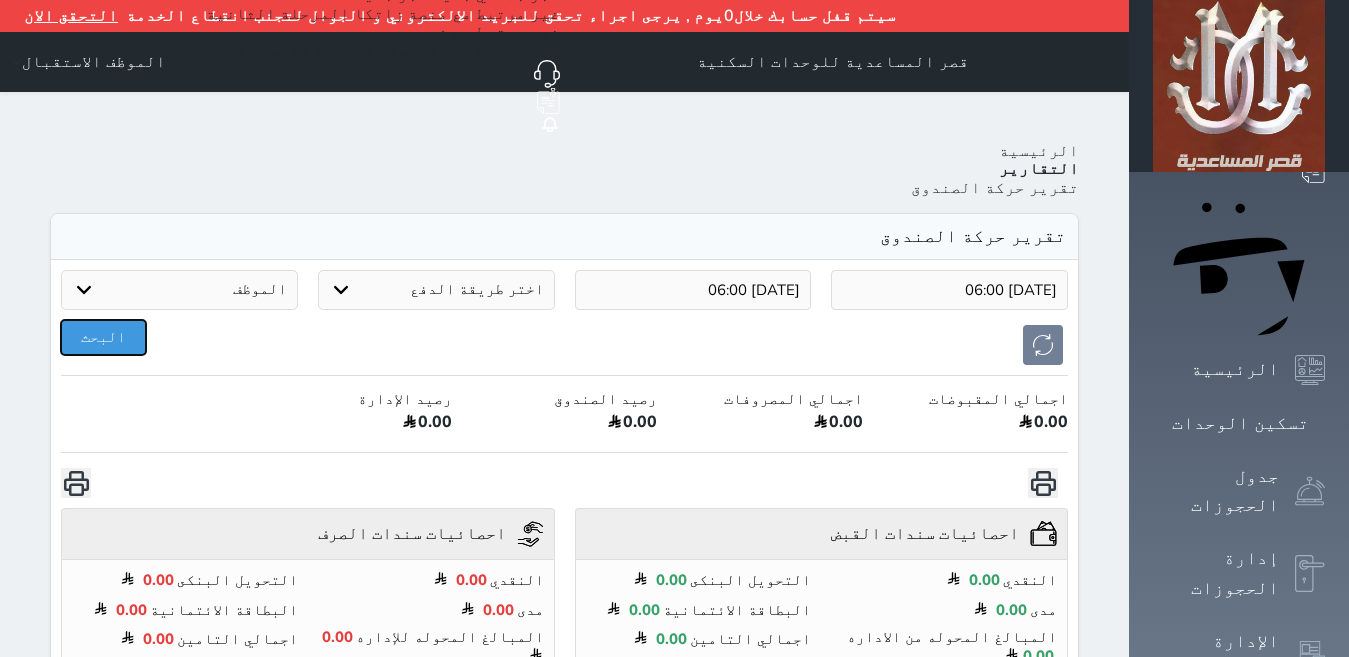 click on "البحث" at bounding box center [103, 337] 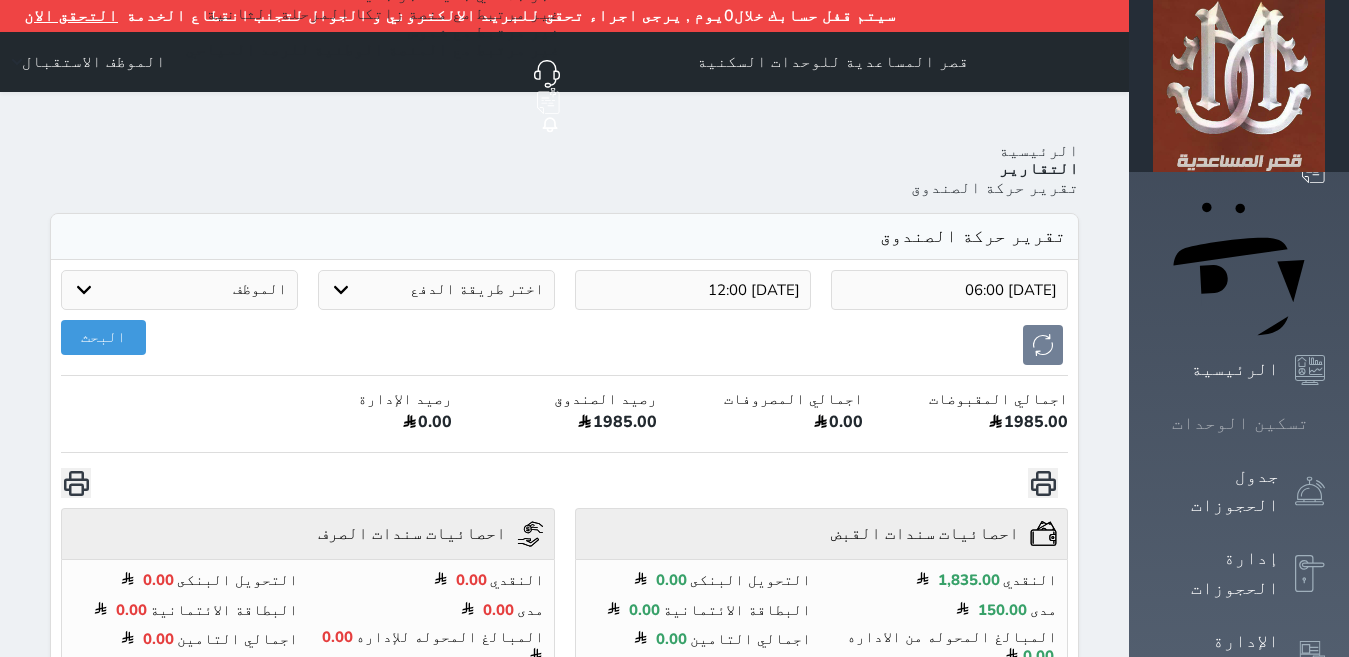 click on "تسكين الوحدات" at bounding box center (1240, 423) 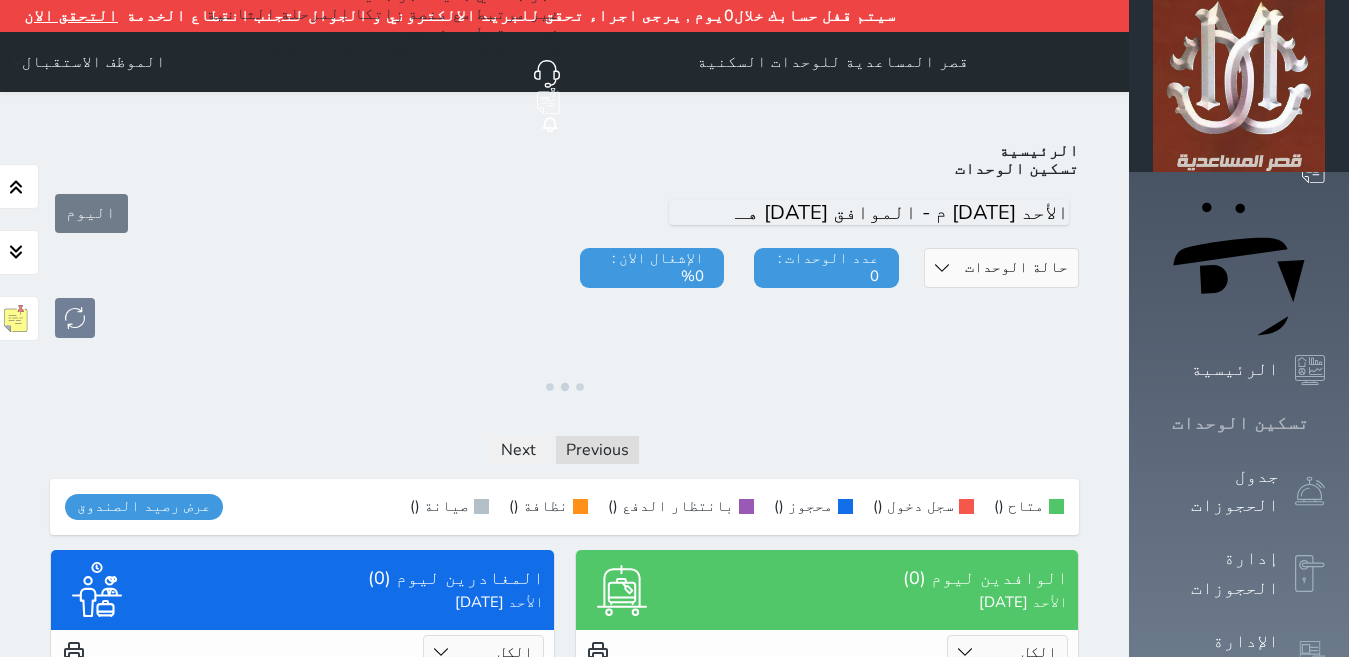 click 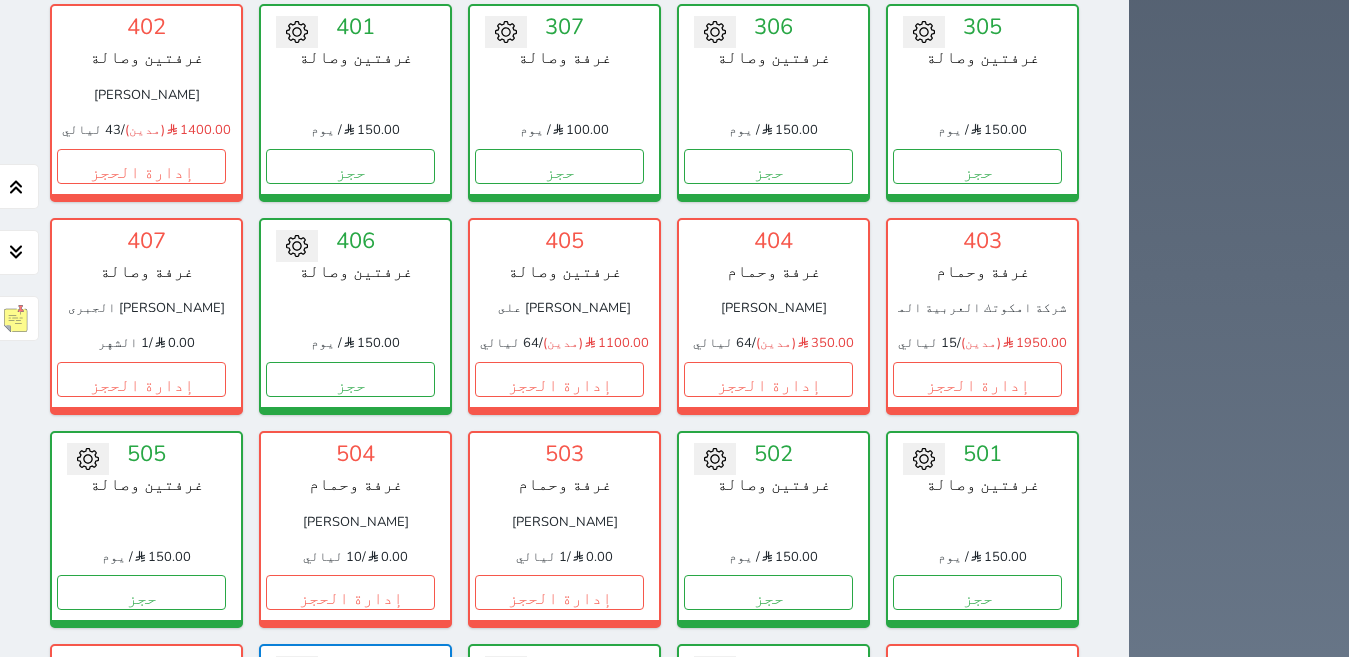 scroll, scrollTop: 1110, scrollLeft: 0, axis: vertical 